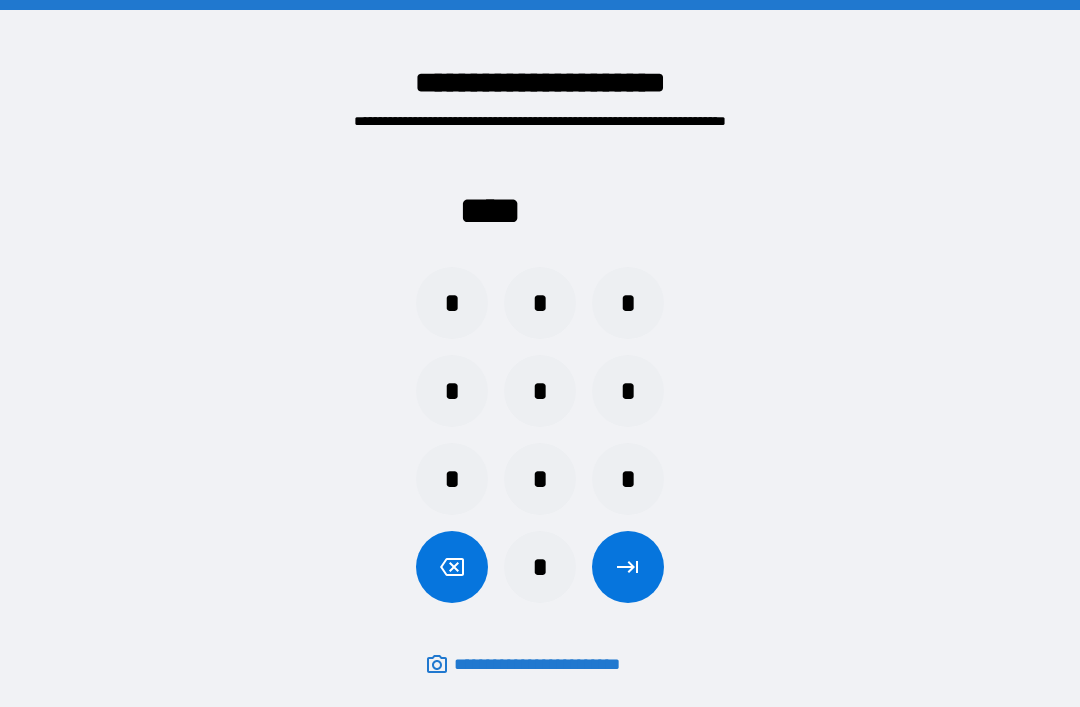 scroll, scrollTop: 64, scrollLeft: 0, axis: vertical 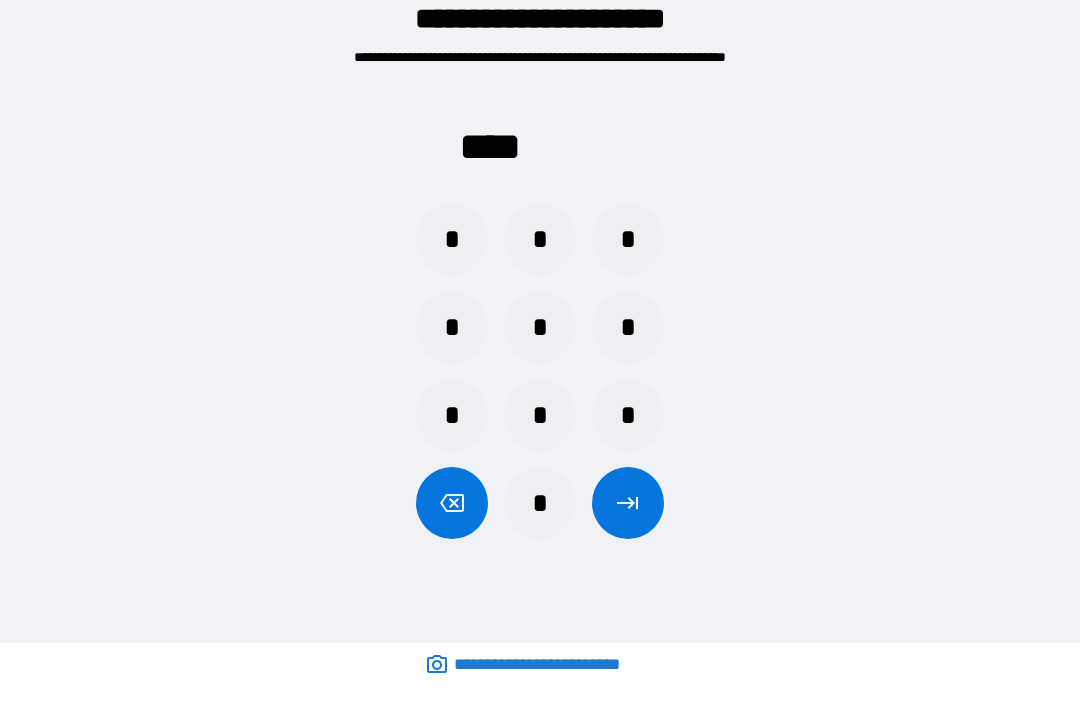click on "*" at bounding box center [540, 415] 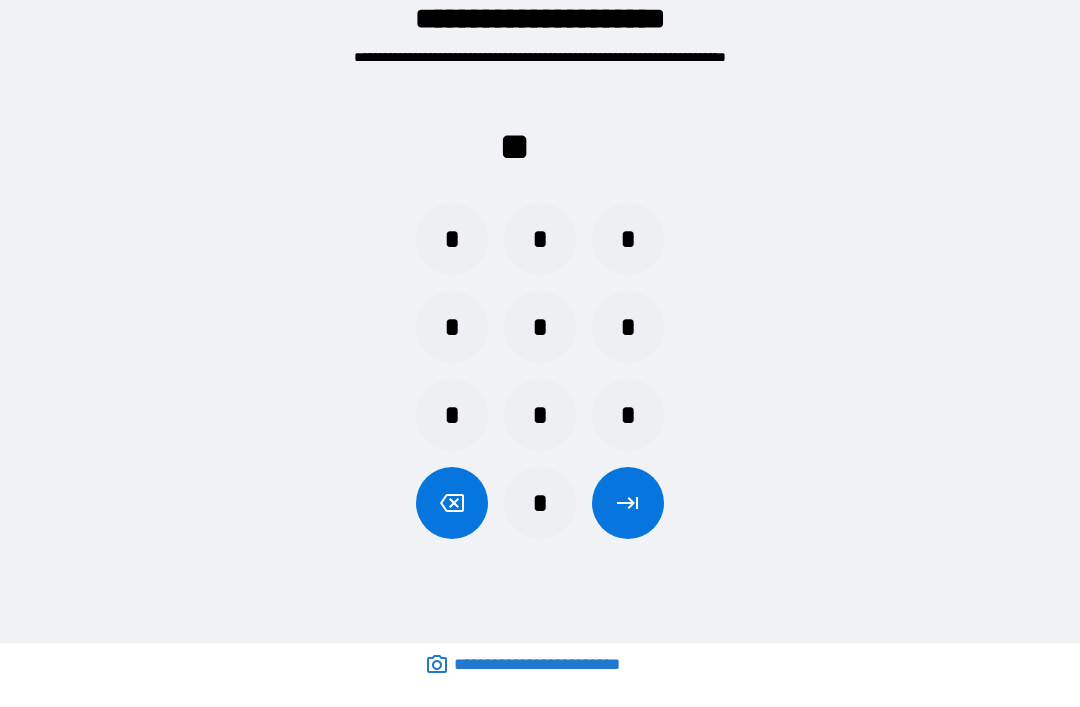 click on "* * *" at bounding box center (540, 415) 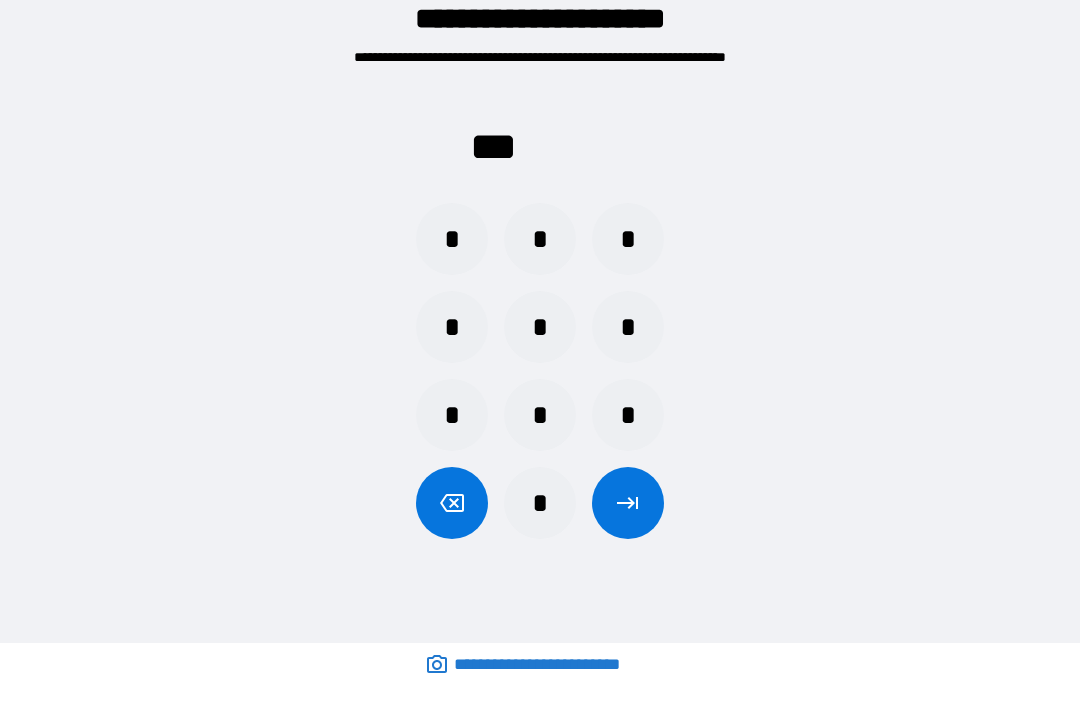 click 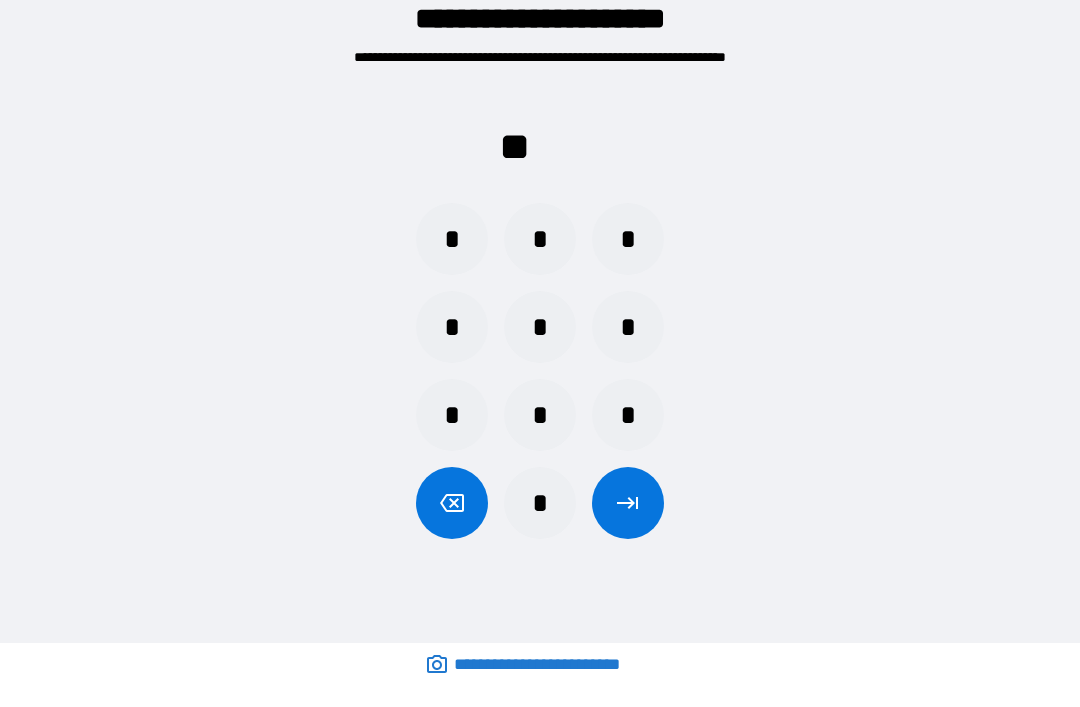 click on "*" at bounding box center [628, 415] 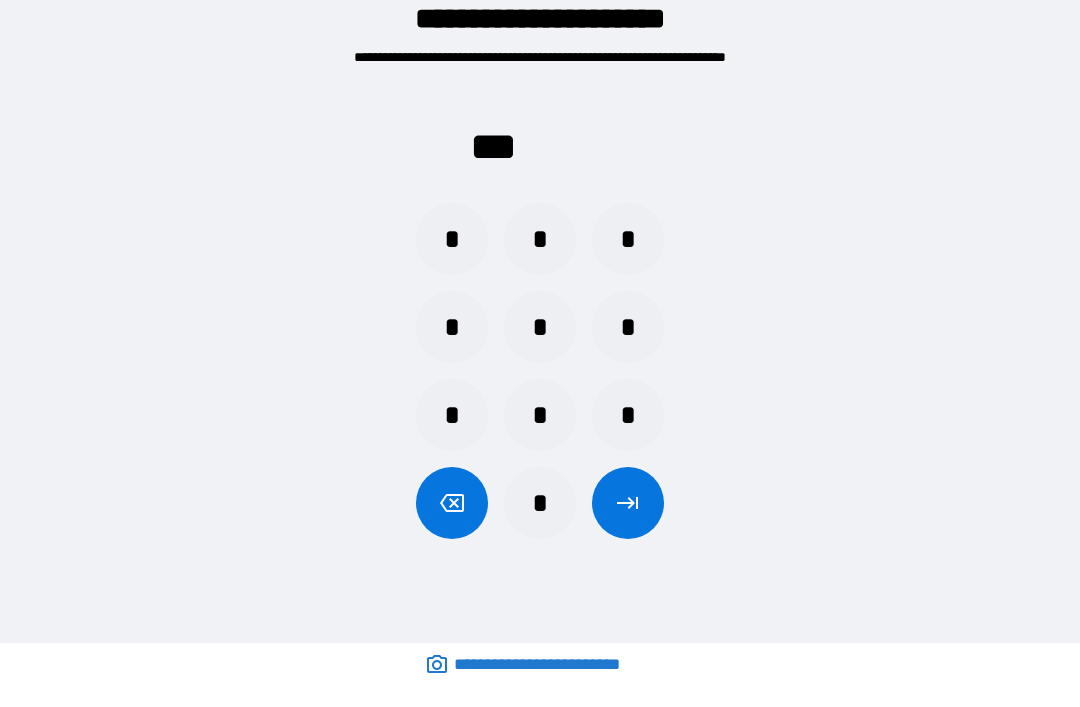 click on "*" at bounding box center (540, 503) 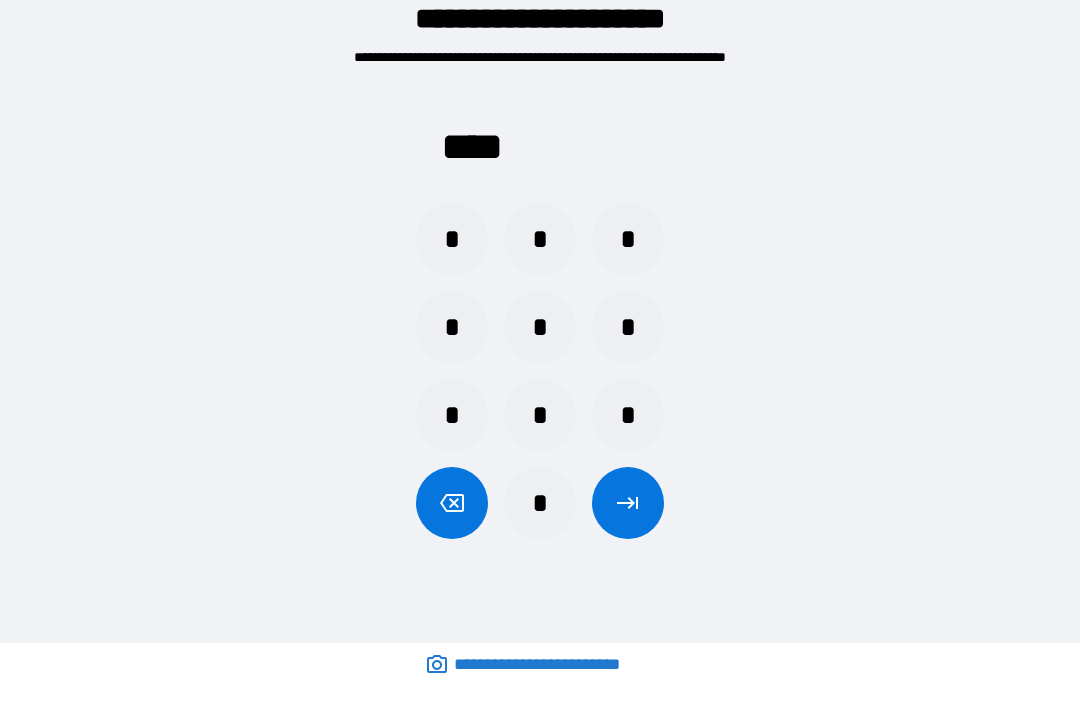 click at bounding box center [628, 503] 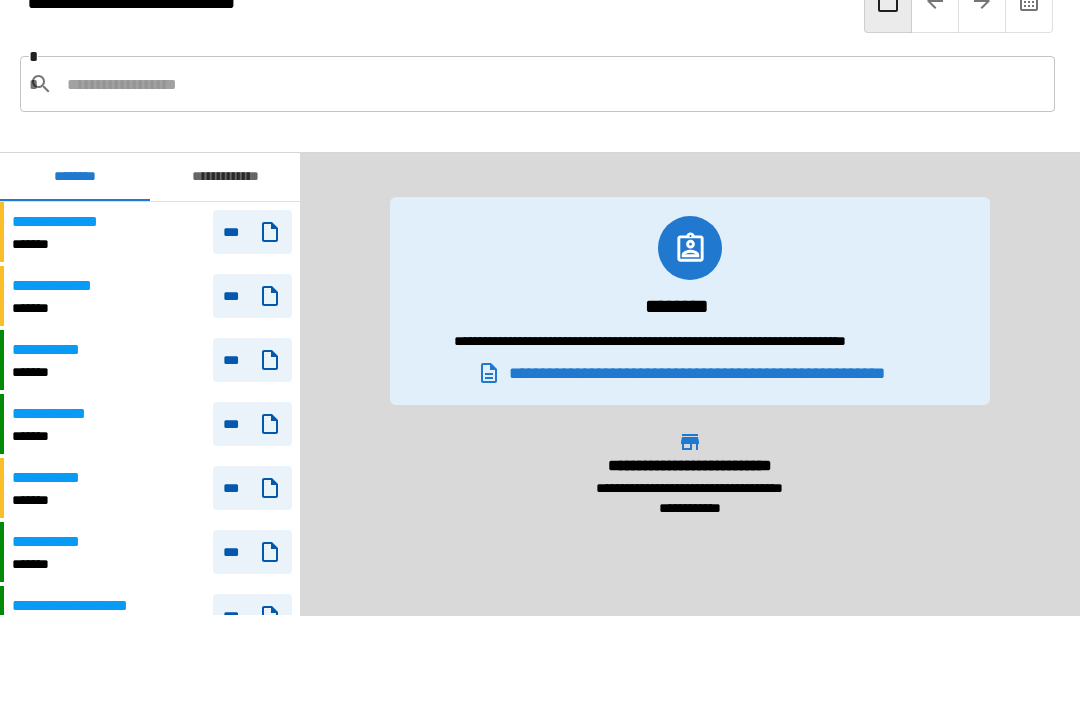 scroll, scrollTop: 1920, scrollLeft: 0, axis: vertical 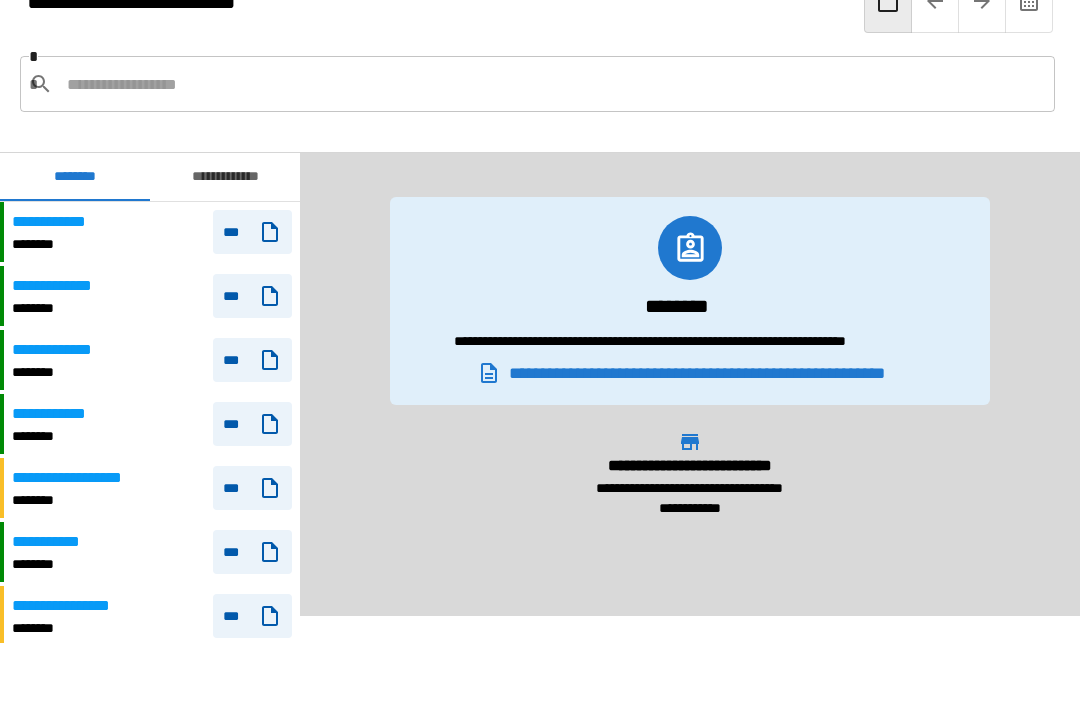 click on "**********" at bounding box center (152, 360) 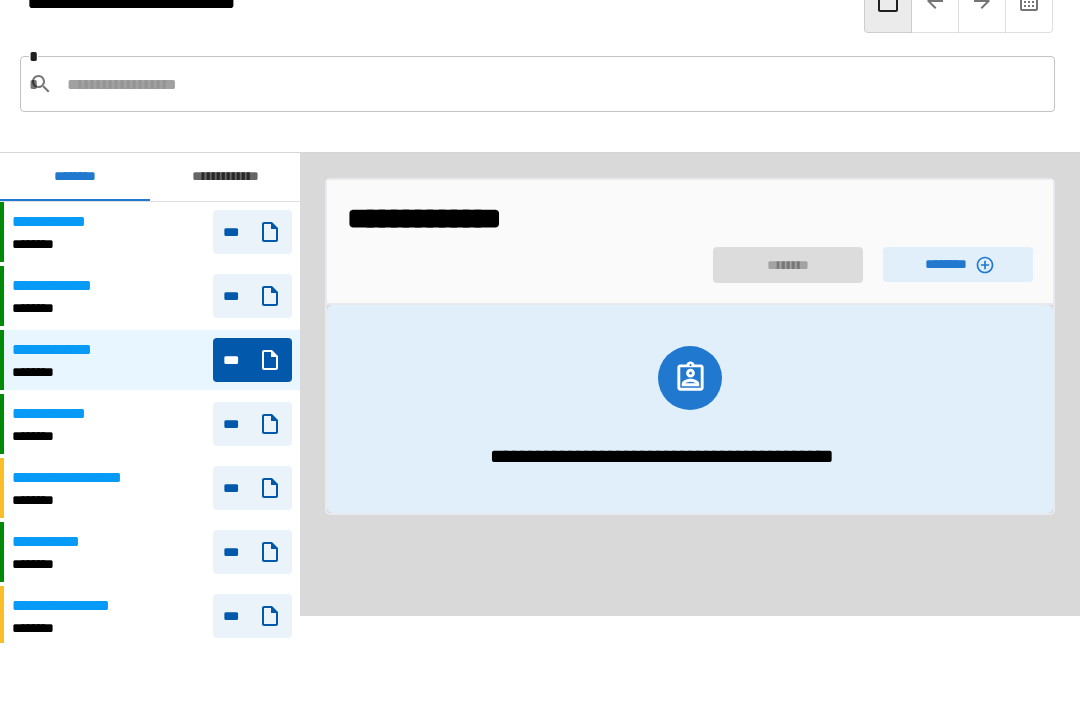 click on "********" at bounding box center [958, 264] 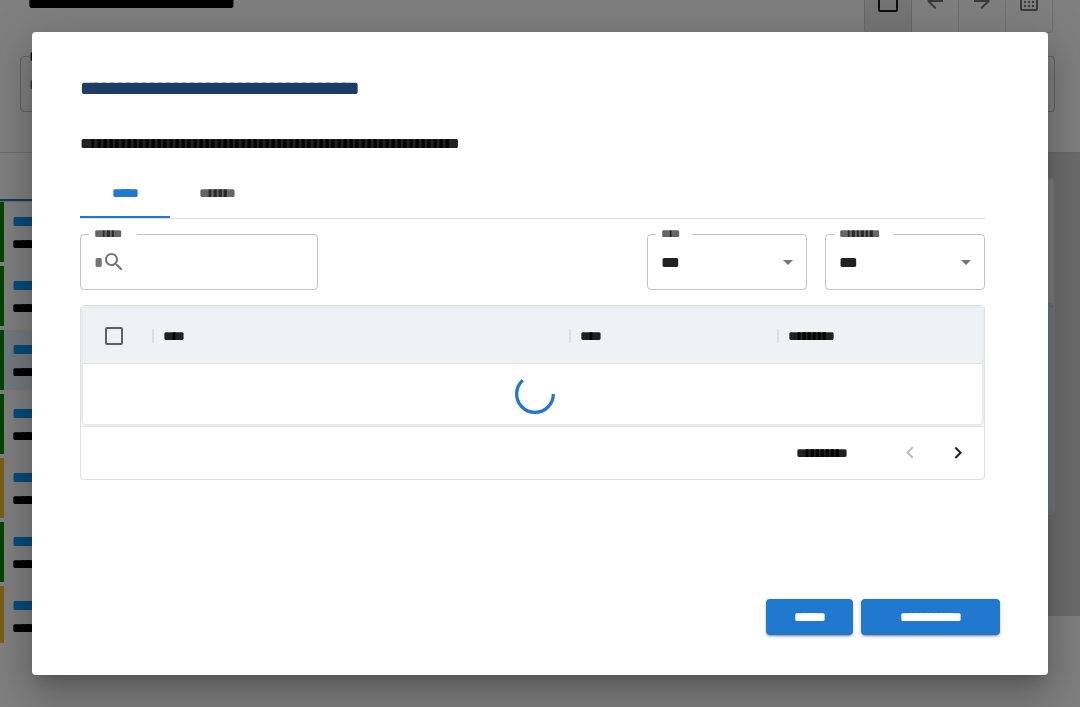 scroll, scrollTop: 356, scrollLeft: 899, axis: both 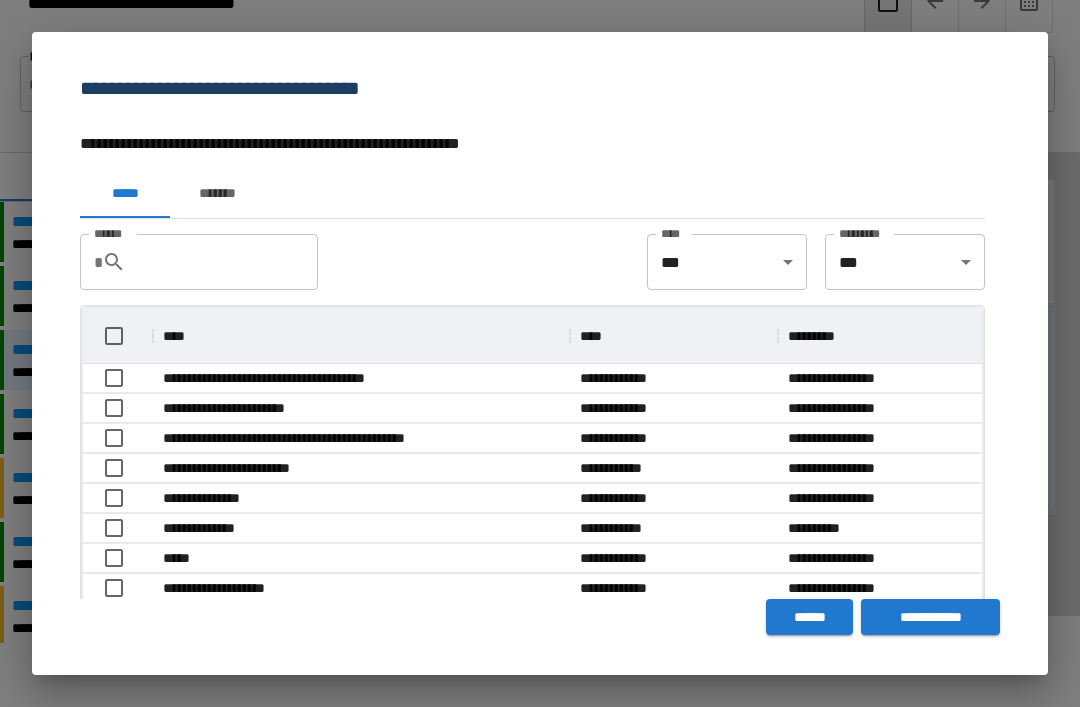 click on "*******" at bounding box center (217, 194) 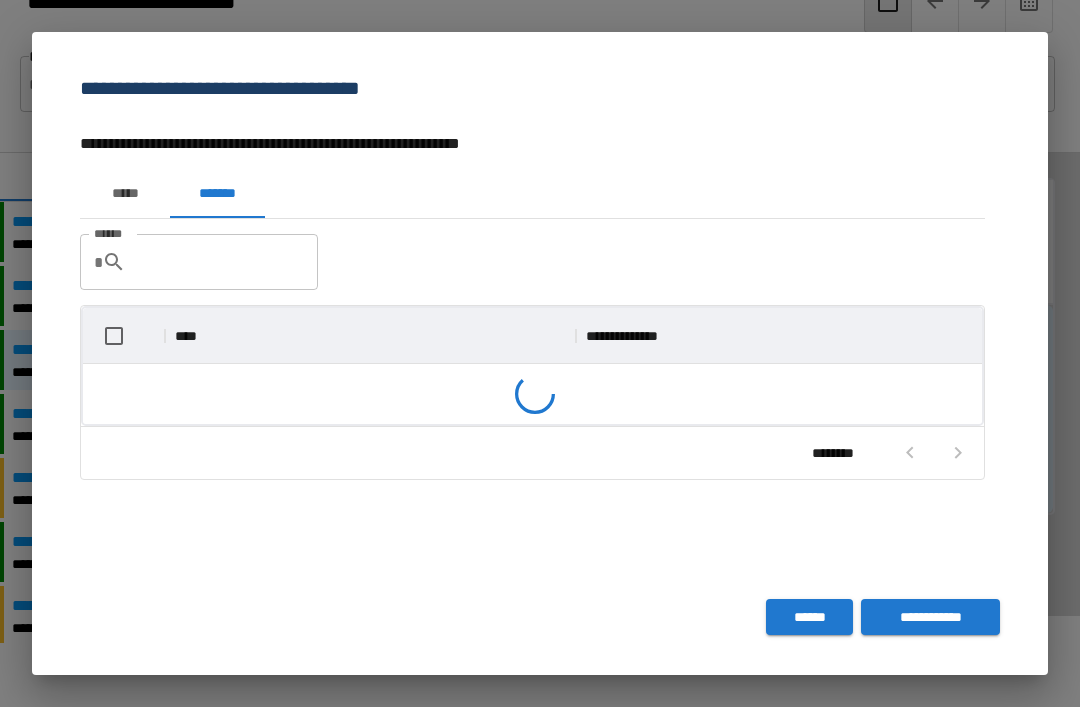 scroll, scrollTop: 116, scrollLeft: 899, axis: both 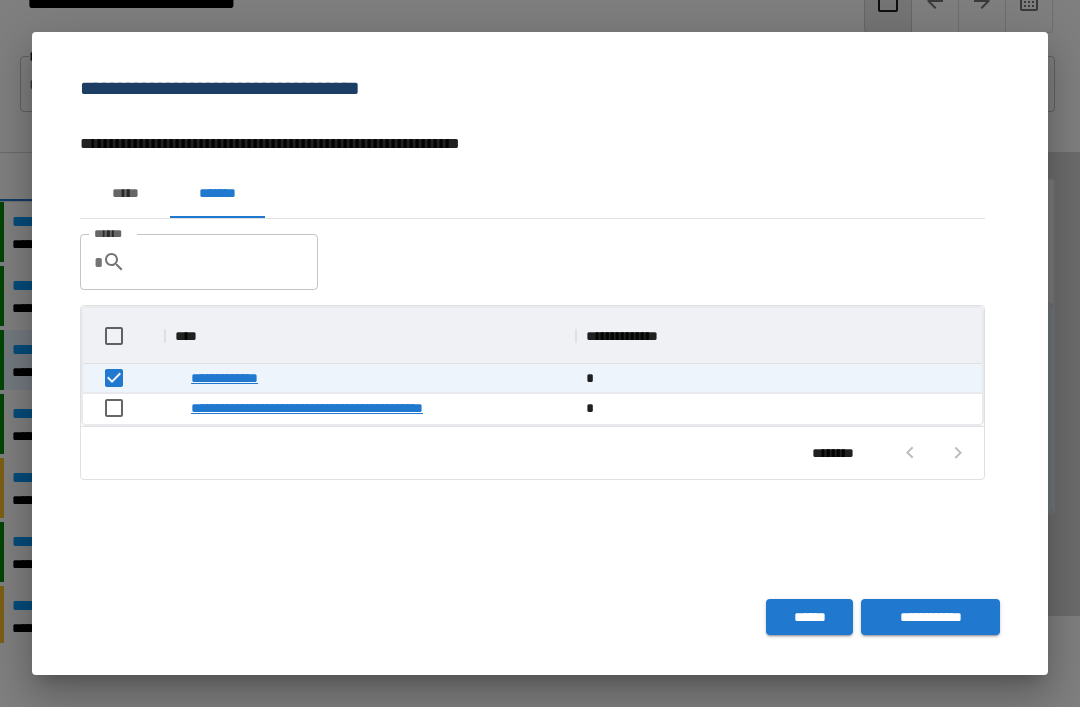 click on "**********" at bounding box center [930, 617] 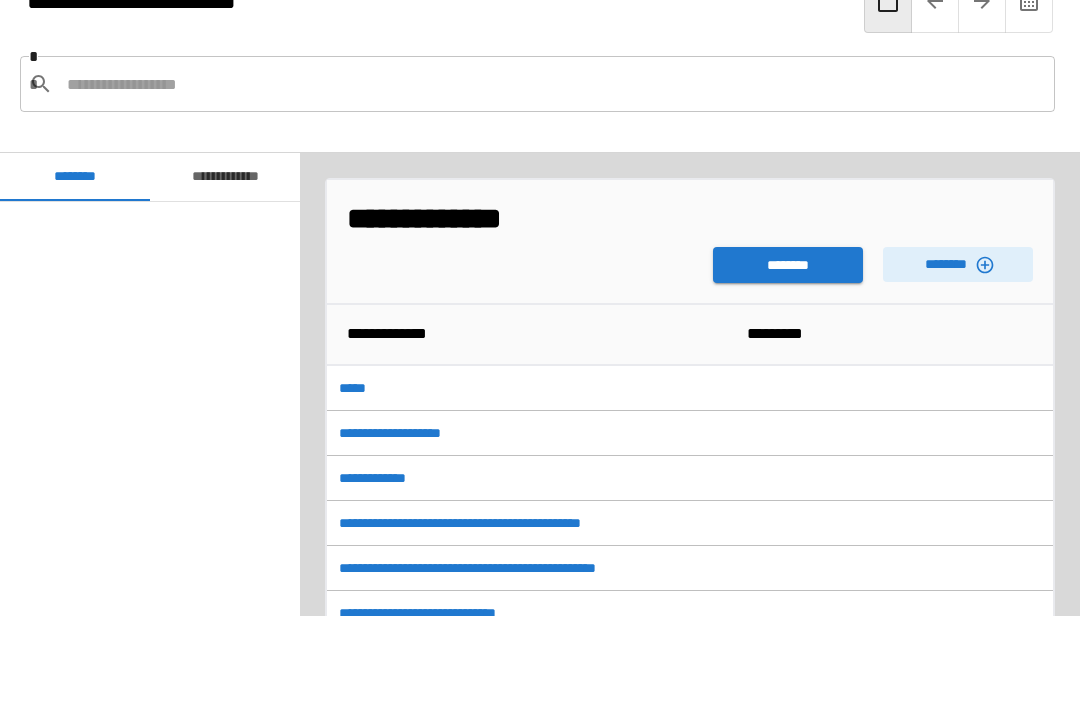 scroll, scrollTop: 1920, scrollLeft: 0, axis: vertical 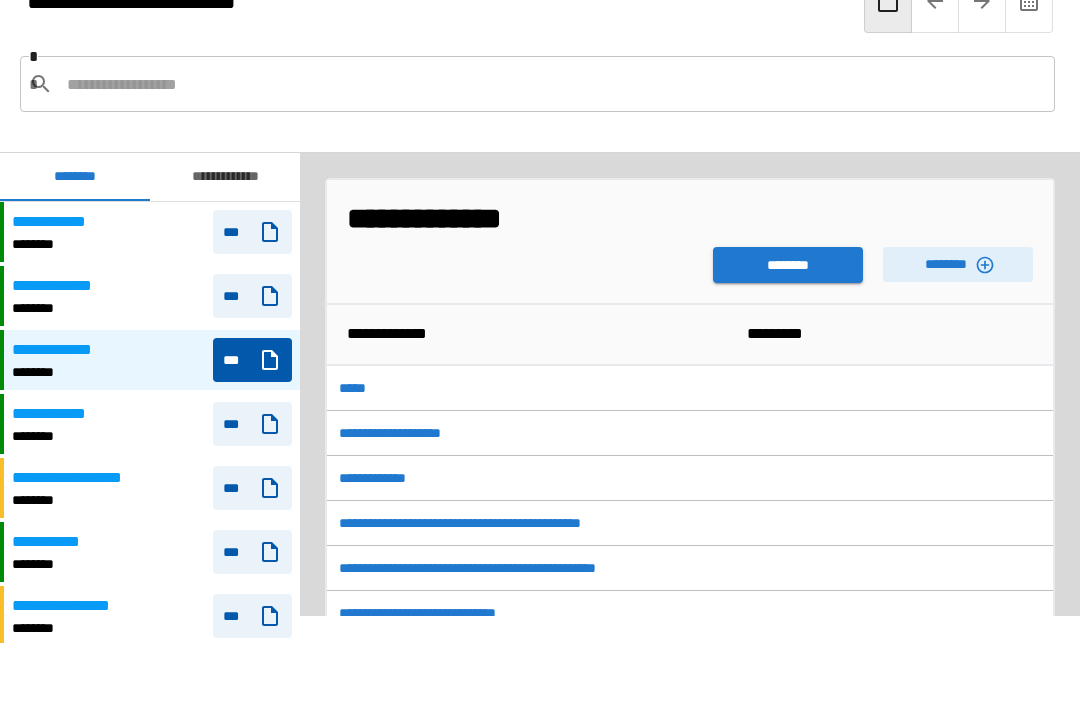 click on "********" at bounding box center [788, 265] 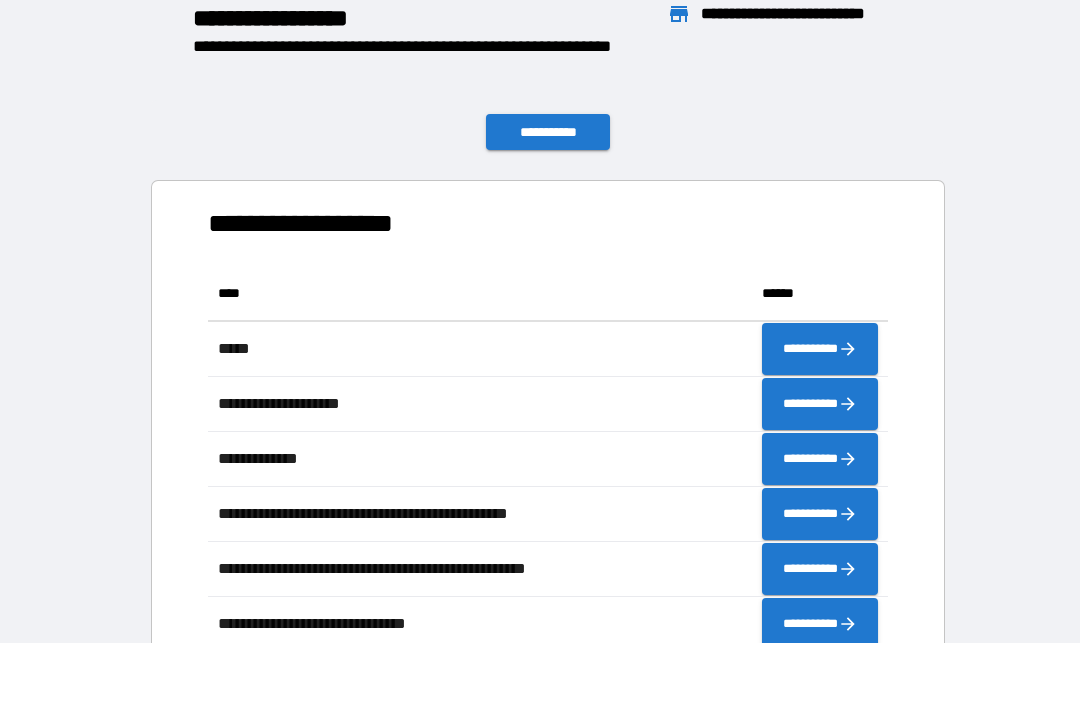 scroll, scrollTop: 386, scrollLeft: 680, axis: both 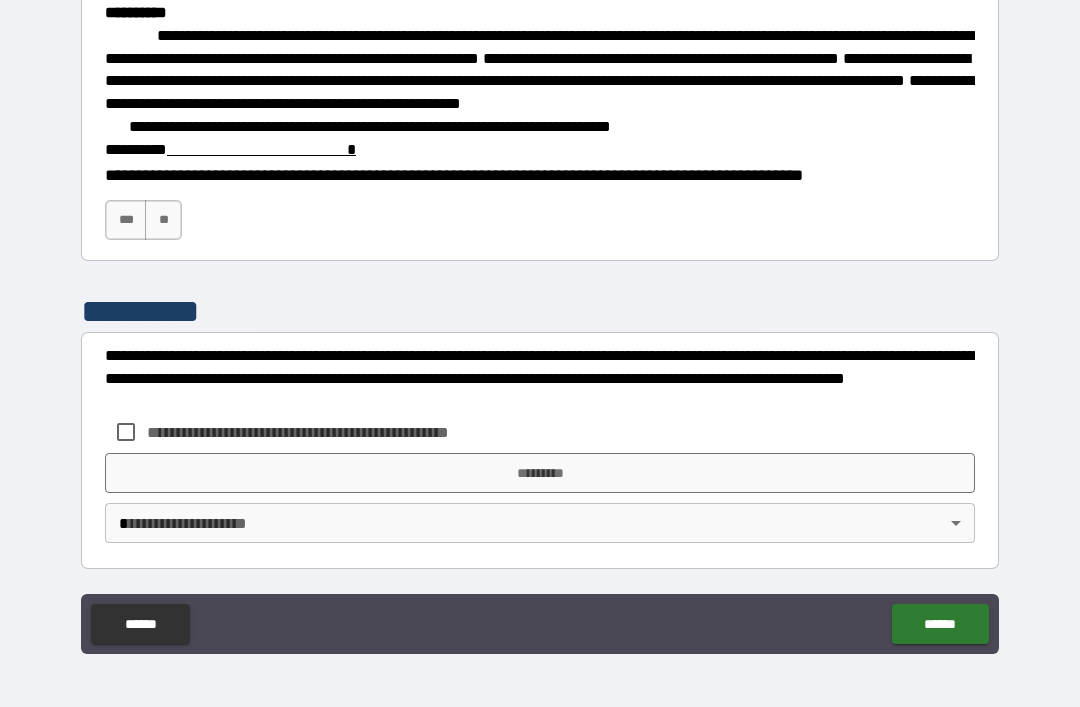 click on "***" at bounding box center (126, 220) 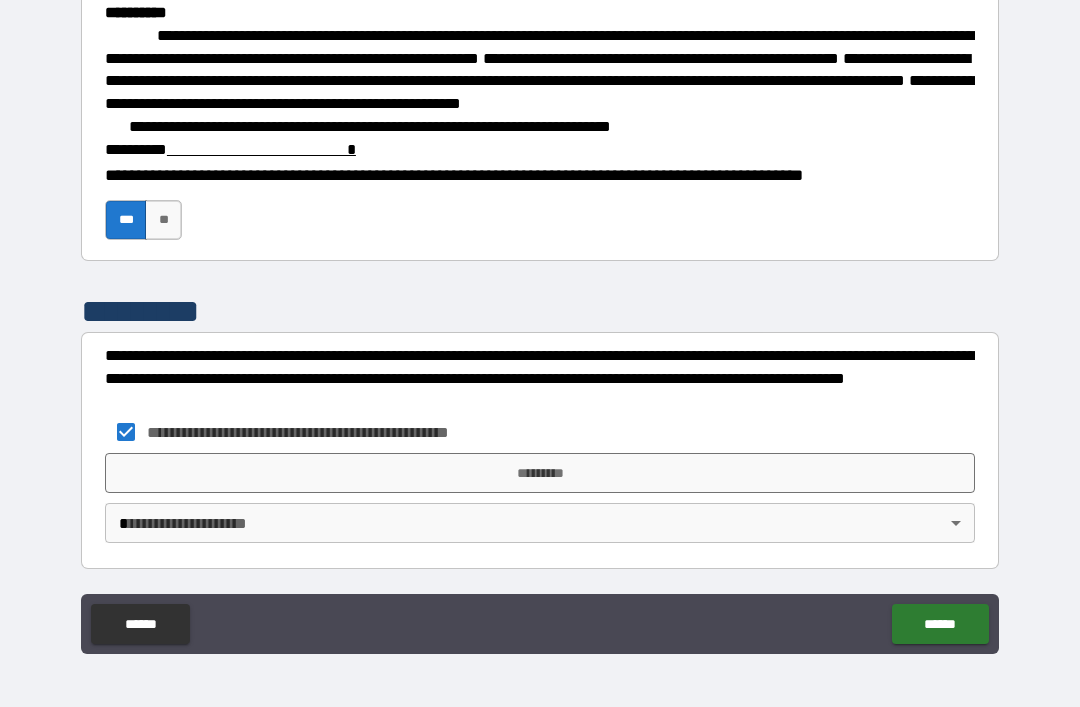click on "*********" at bounding box center [540, 473] 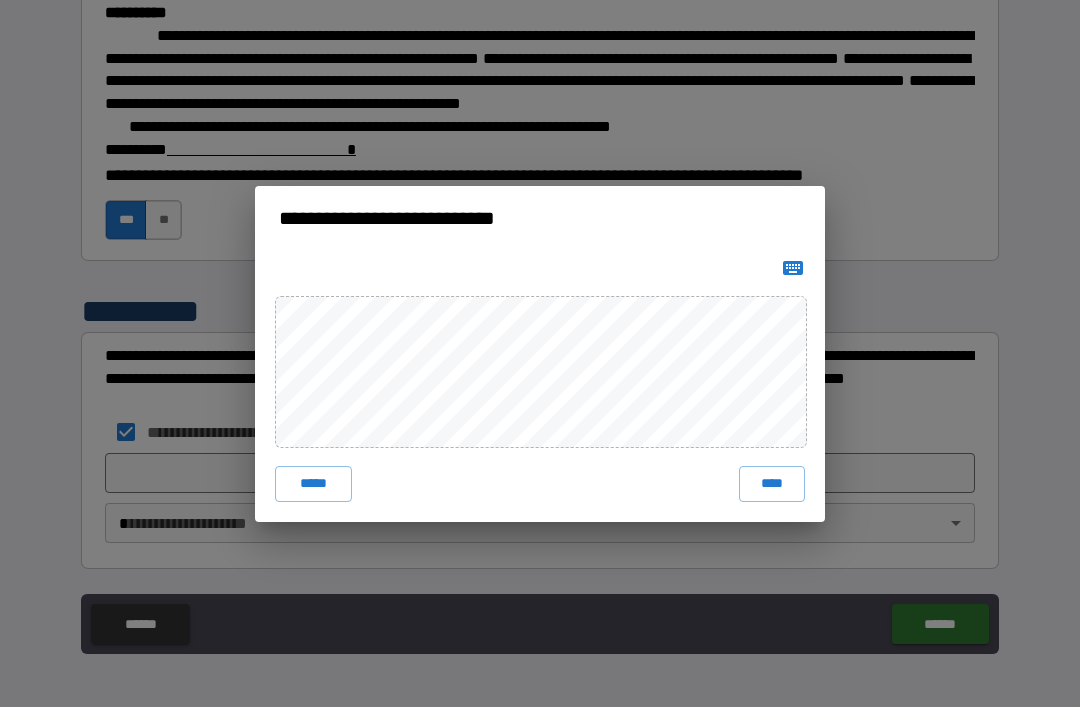 click on "****" at bounding box center [772, 484] 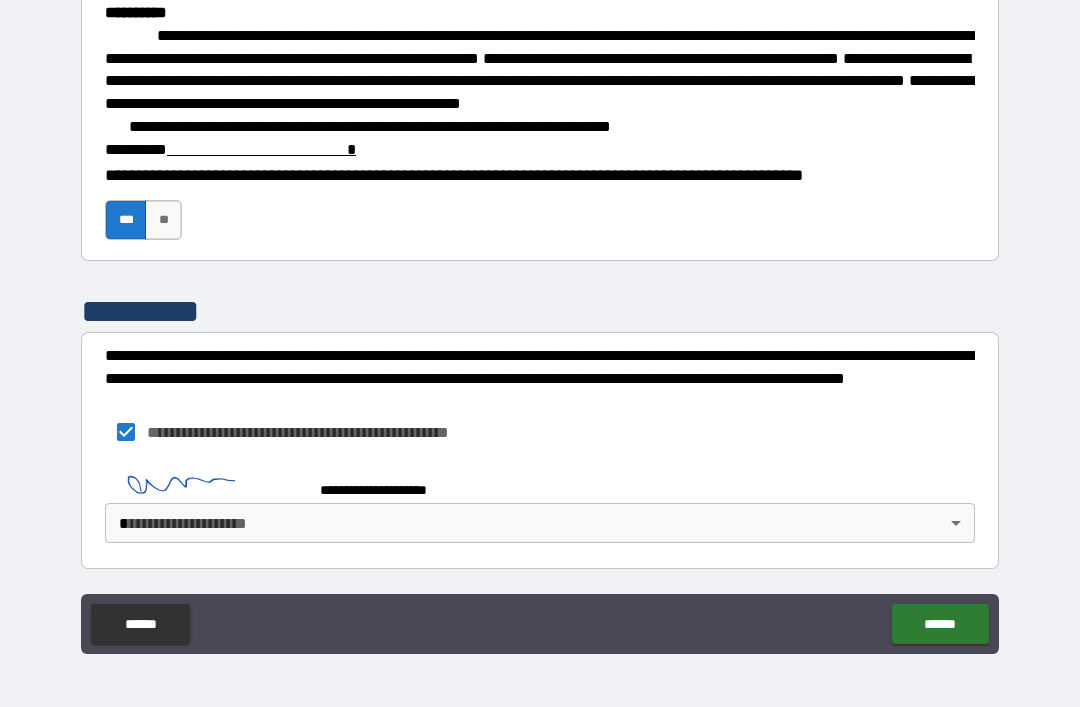 scroll, scrollTop: 2872, scrollLeft: 0, axis: vertical 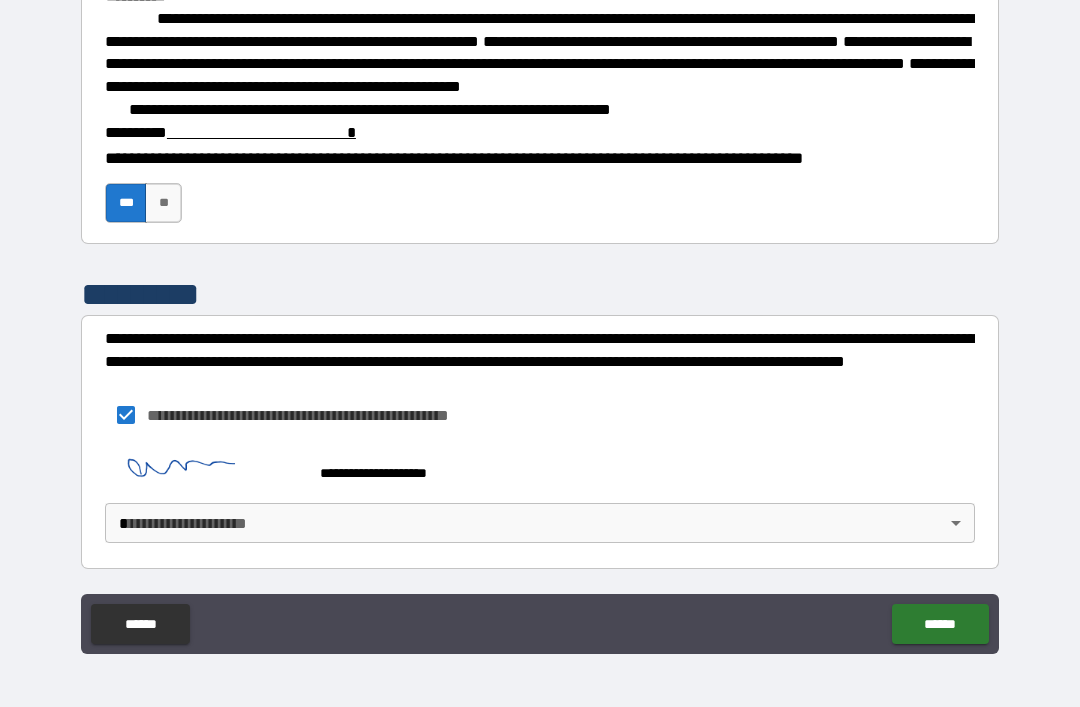 click on "******" at bounding box center [940, 624] 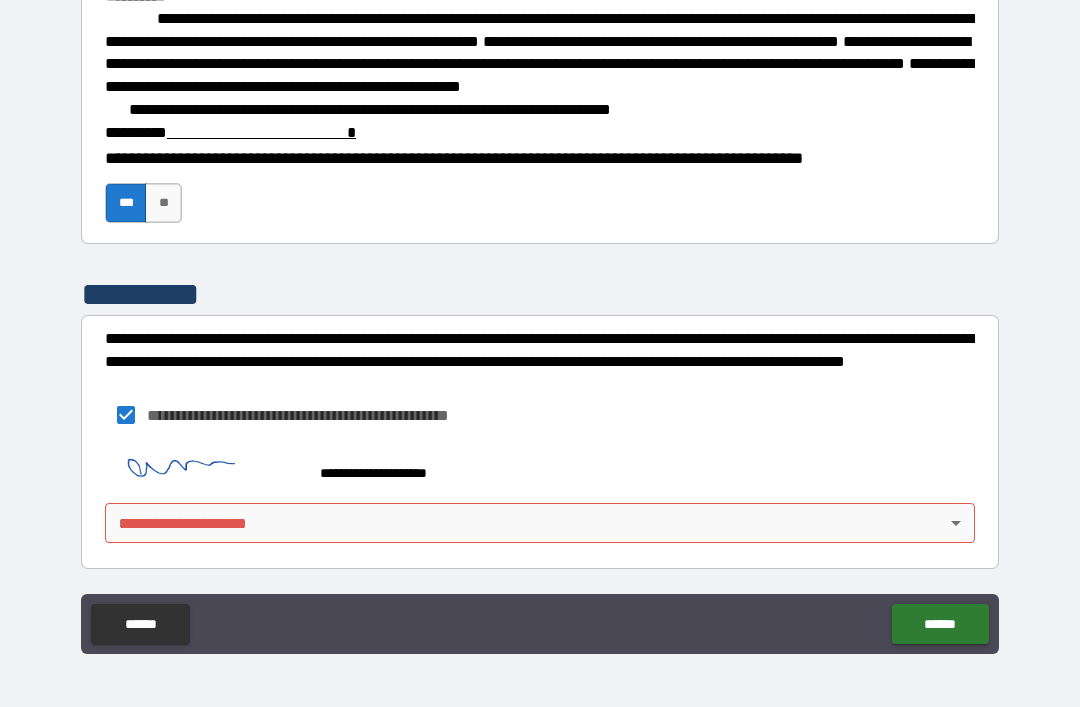 click on "******" at bounding box center (940, 624) 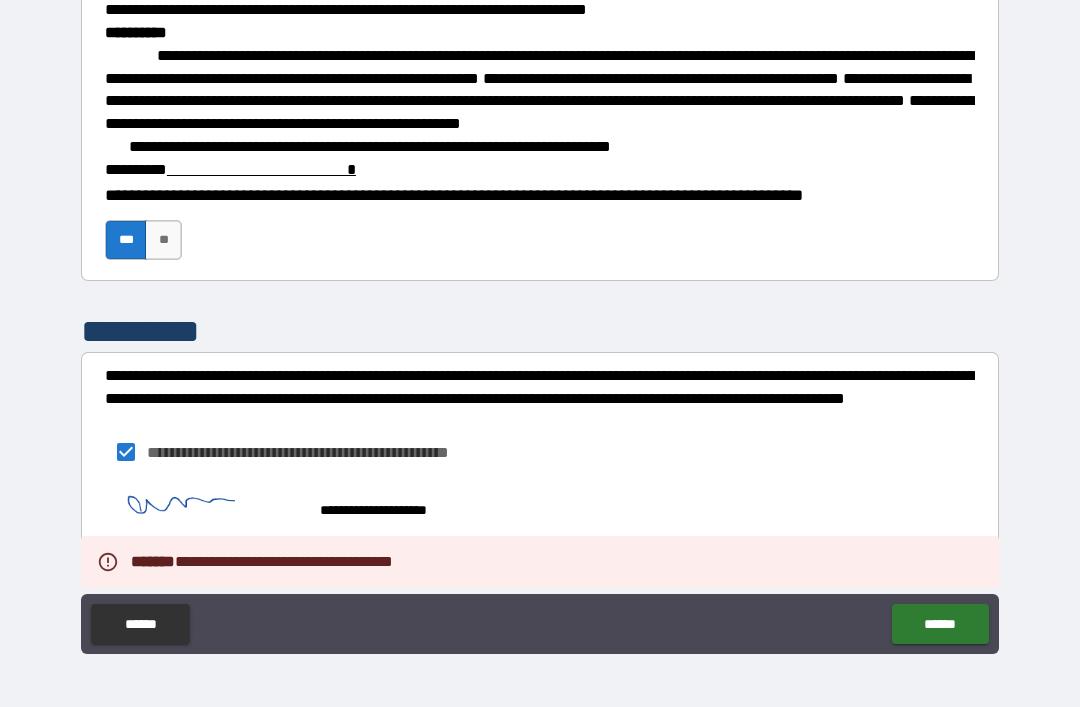scroll, scrollTop: 2655, scrollLeft: 0, axis: vertical 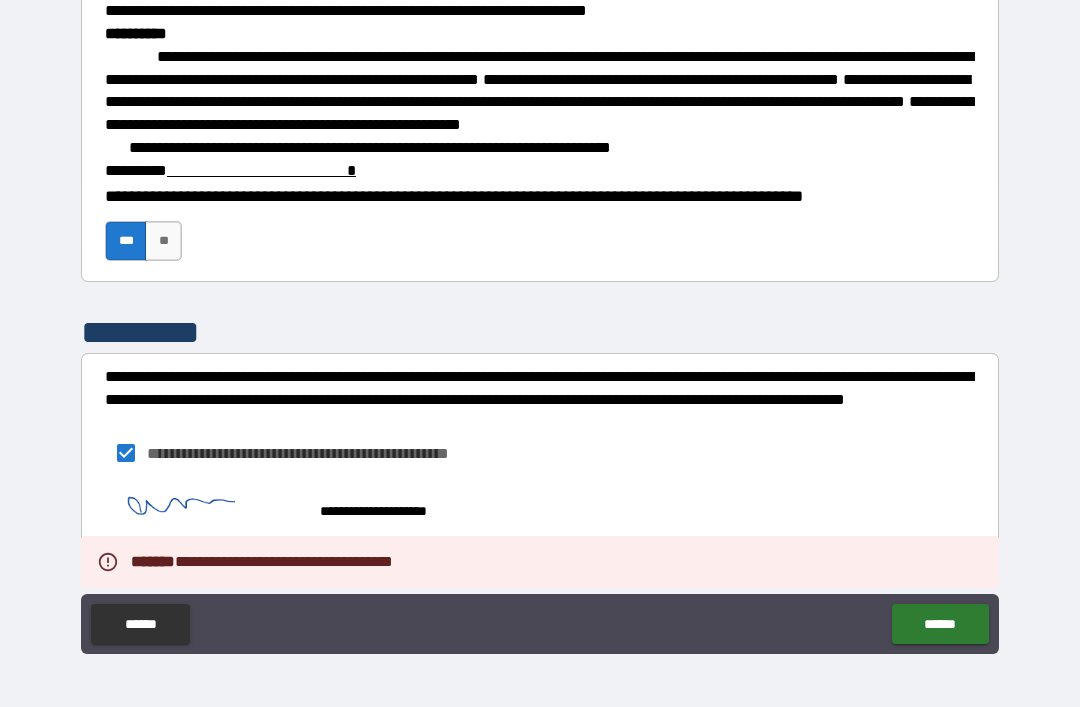 click at bounding box center (261, 170) 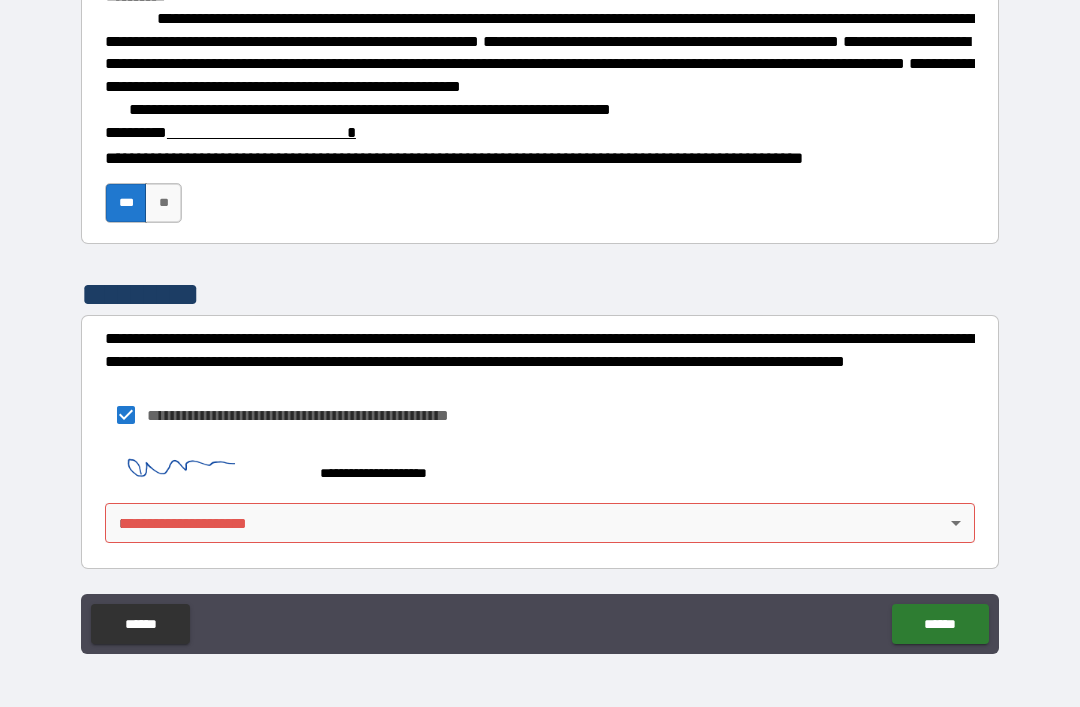 scroll, scrollTop: 2899, scrollLeft: 0, axis: vertical 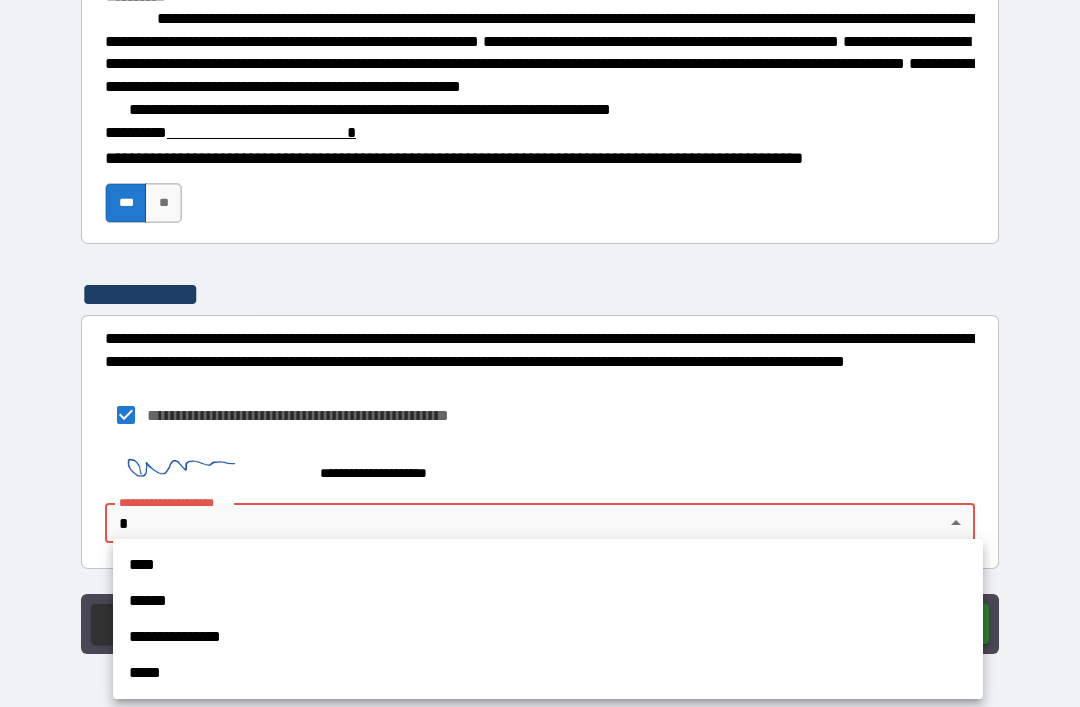 click on "****" at bounding box center (548, 565) 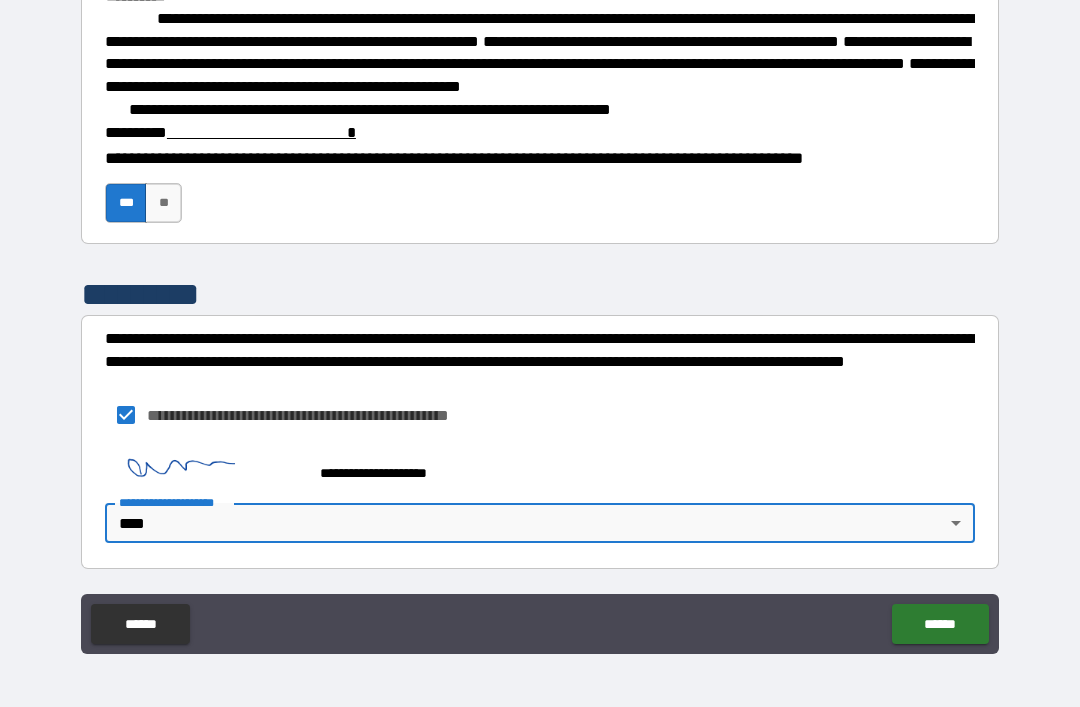 click on "******" at bounding box center [940, 624] 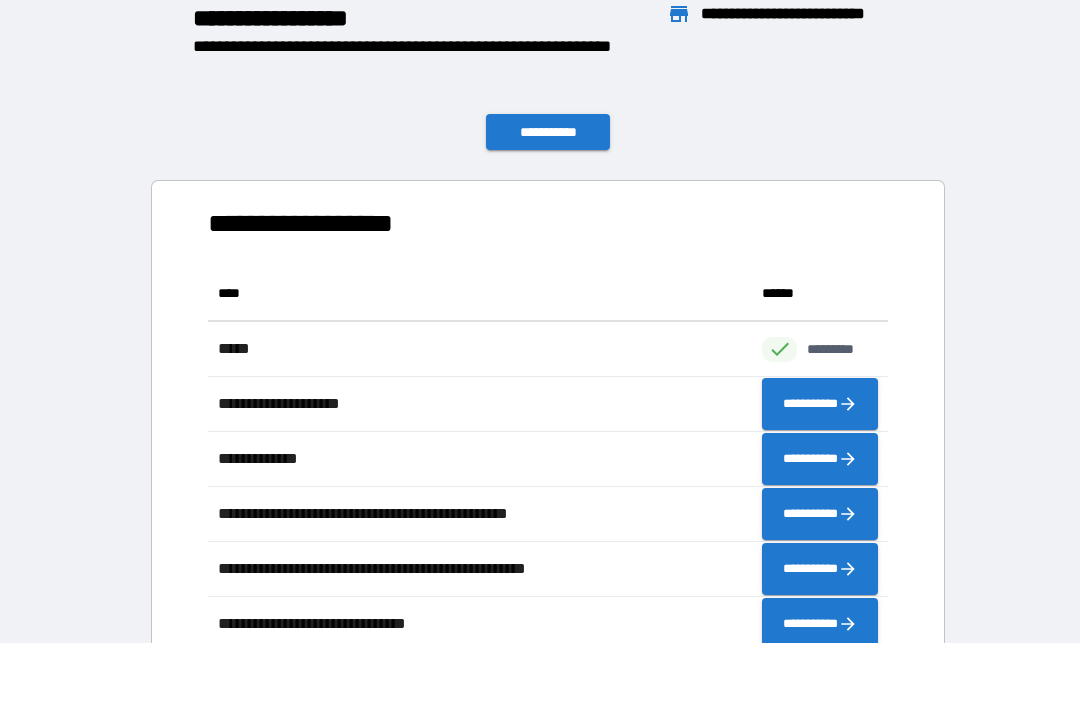 scroll, scrollTop: 386, scrollLeft: 680, axis: both 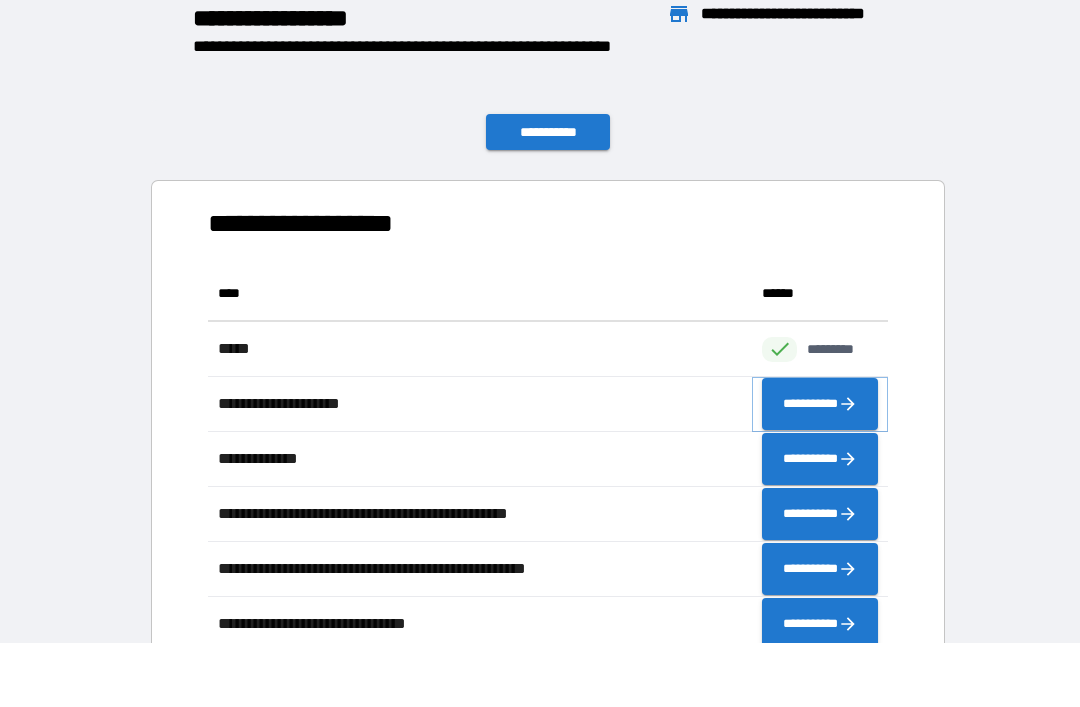 click on "**********" at bounding box center (820, 404) 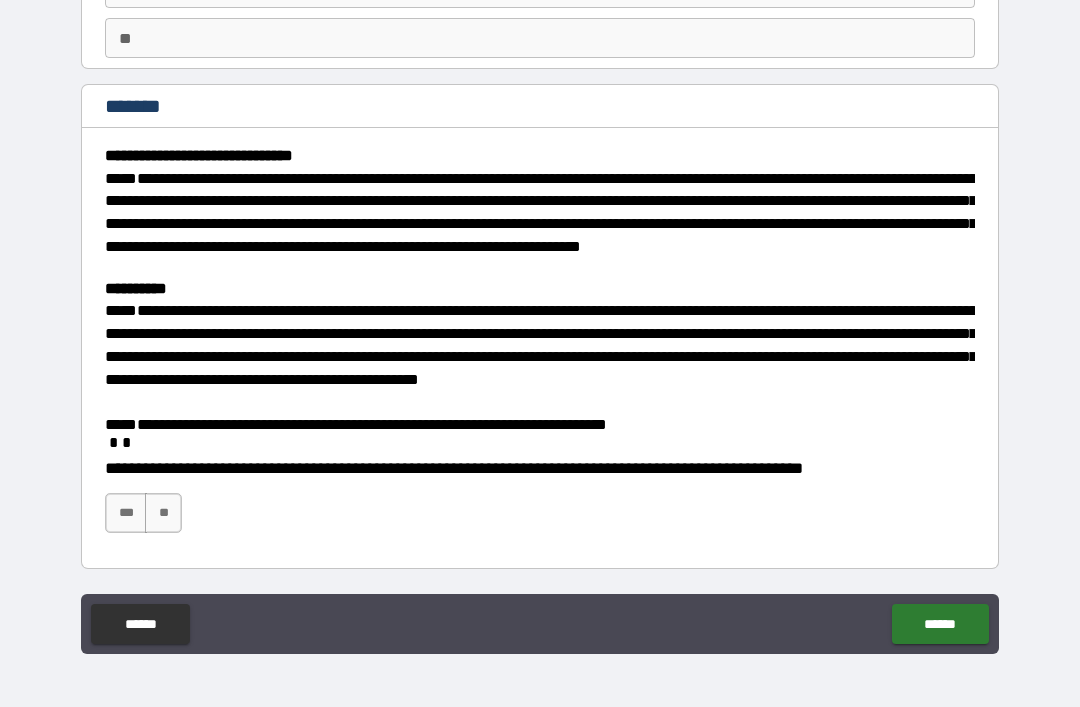 scroll, scrollTop: 162, scrollLeft: 0, axis: vertical 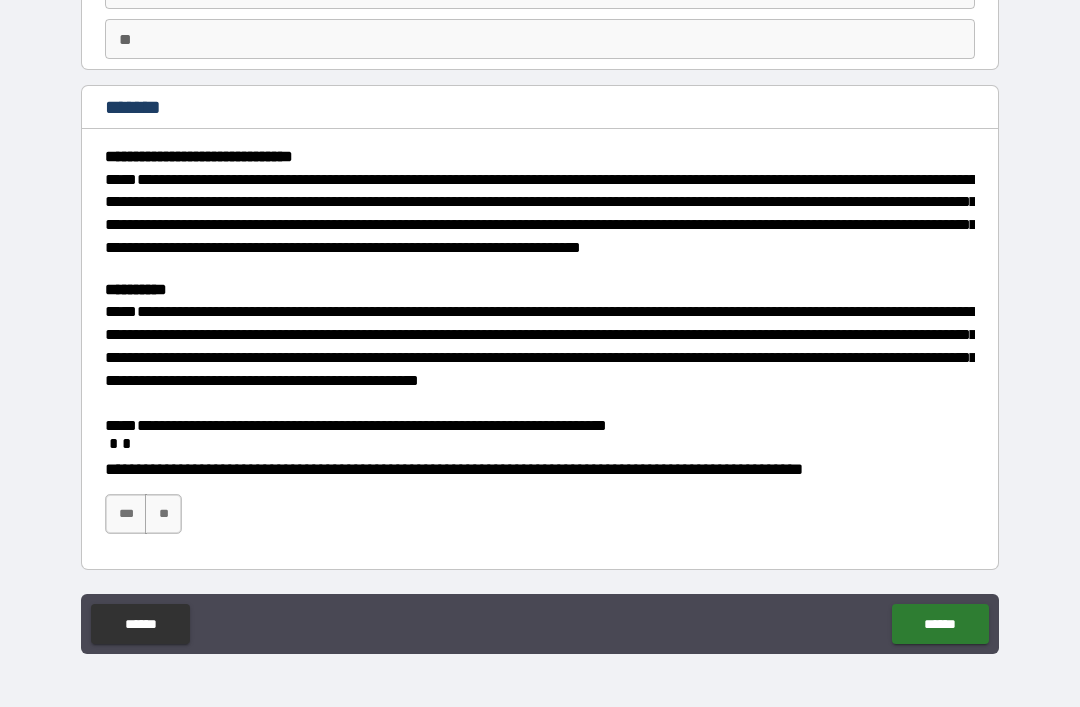 click on "***" at bounding box center (126, 514) 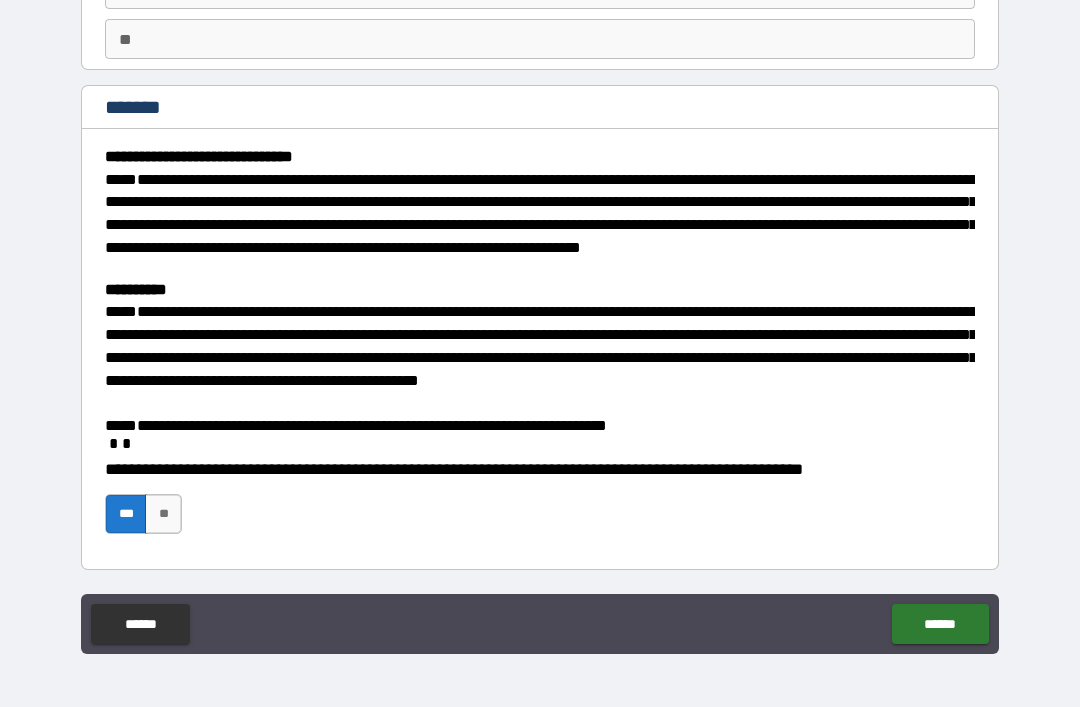 click on "******" at bounding box center (940, 624) 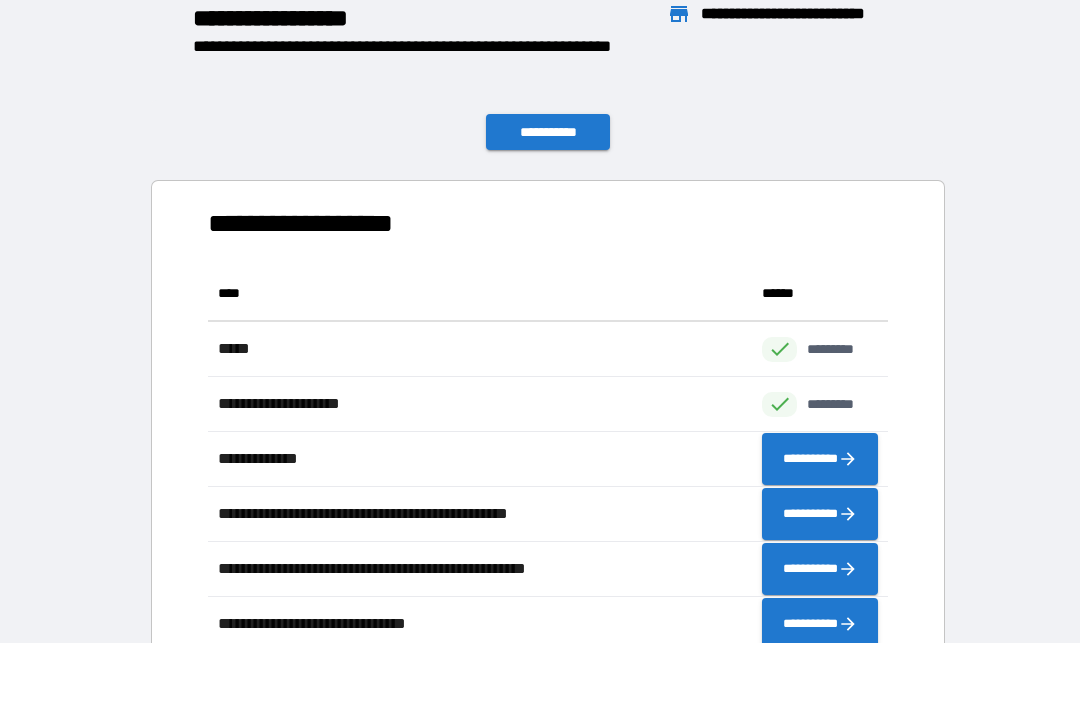 scroll, scrollTop: 1, scrollLeft: 1, axis: both 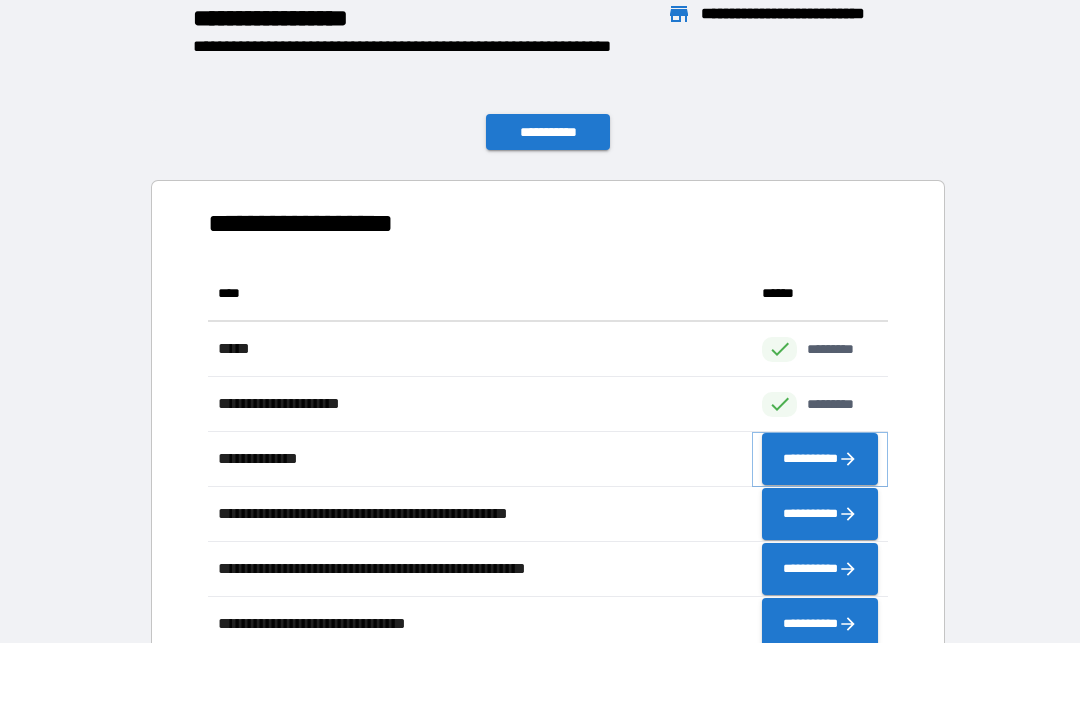 click on "**********" at bounding box center [820, 459] 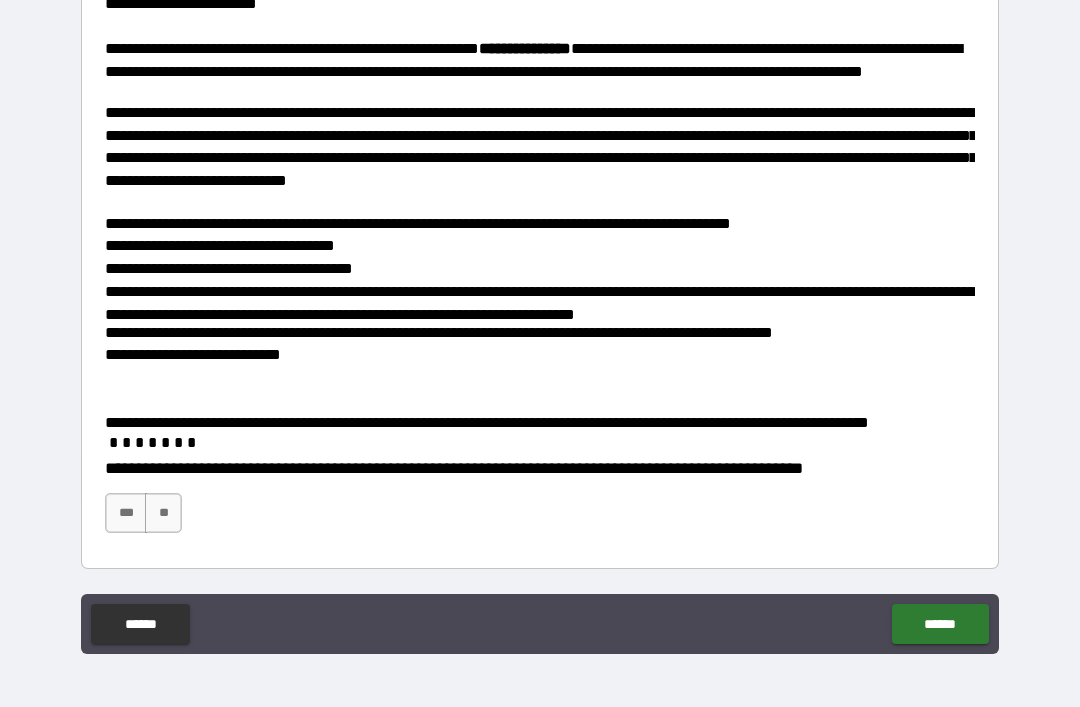 scroll, scrollTop: 360, scrollLeft: 0, axis: vertical 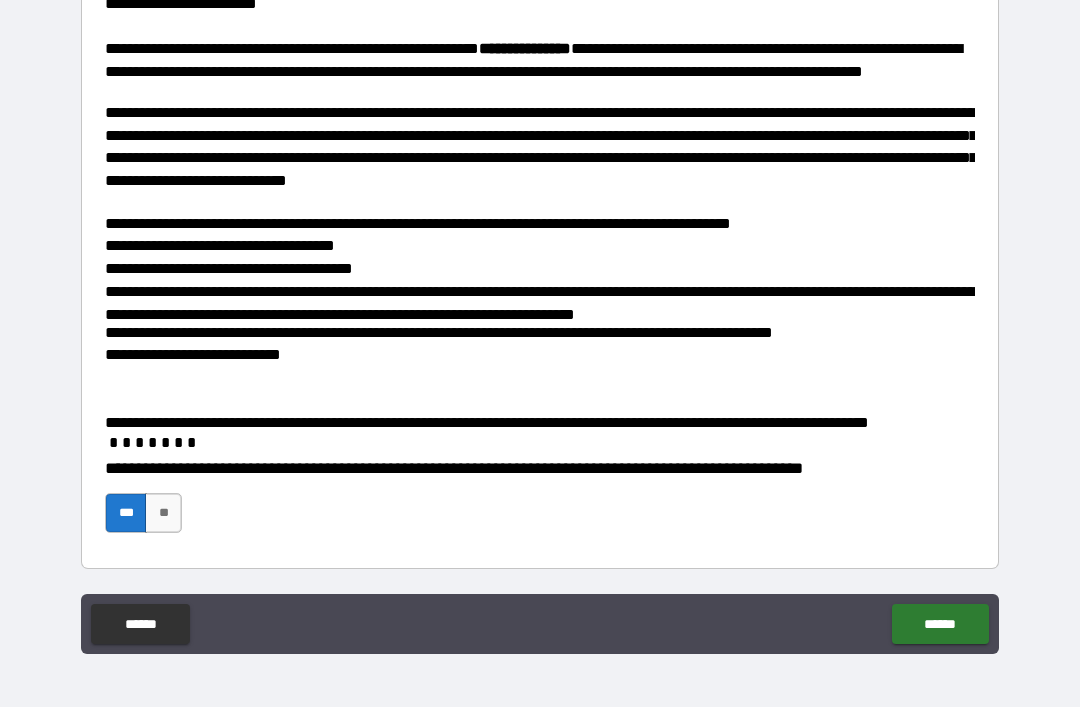 click on "******" at bounding box center [940, 624] 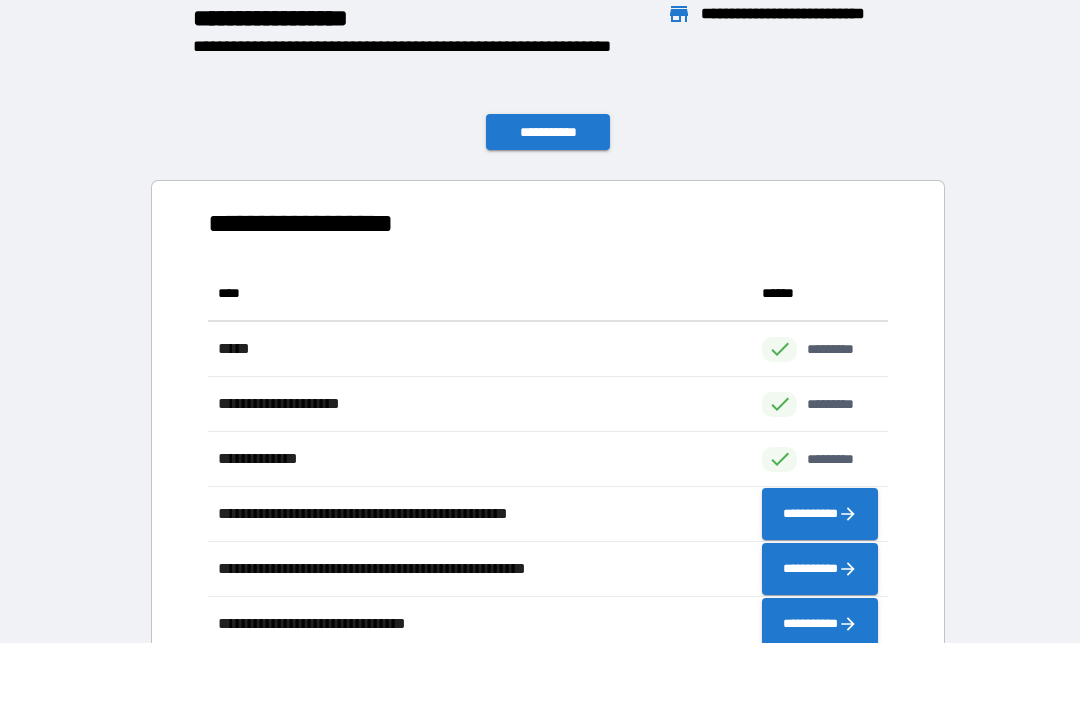 scroll, scrollTop: 1, scrollLeft: 1, axis: both 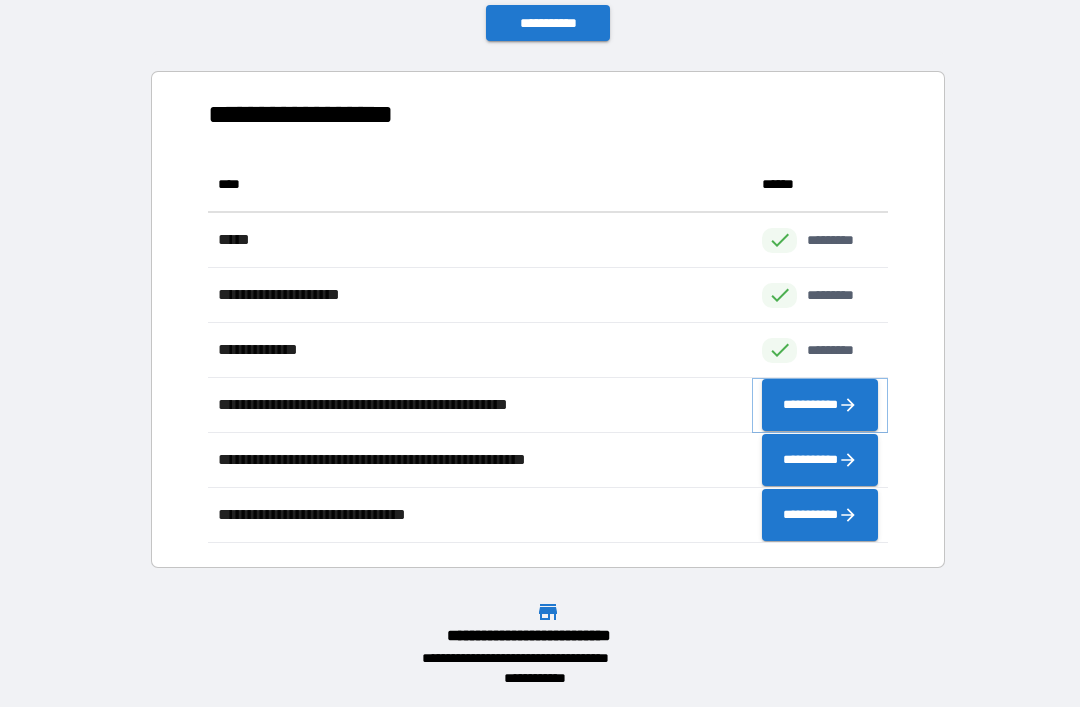 click on "**********" at bounding box center [820, 405] 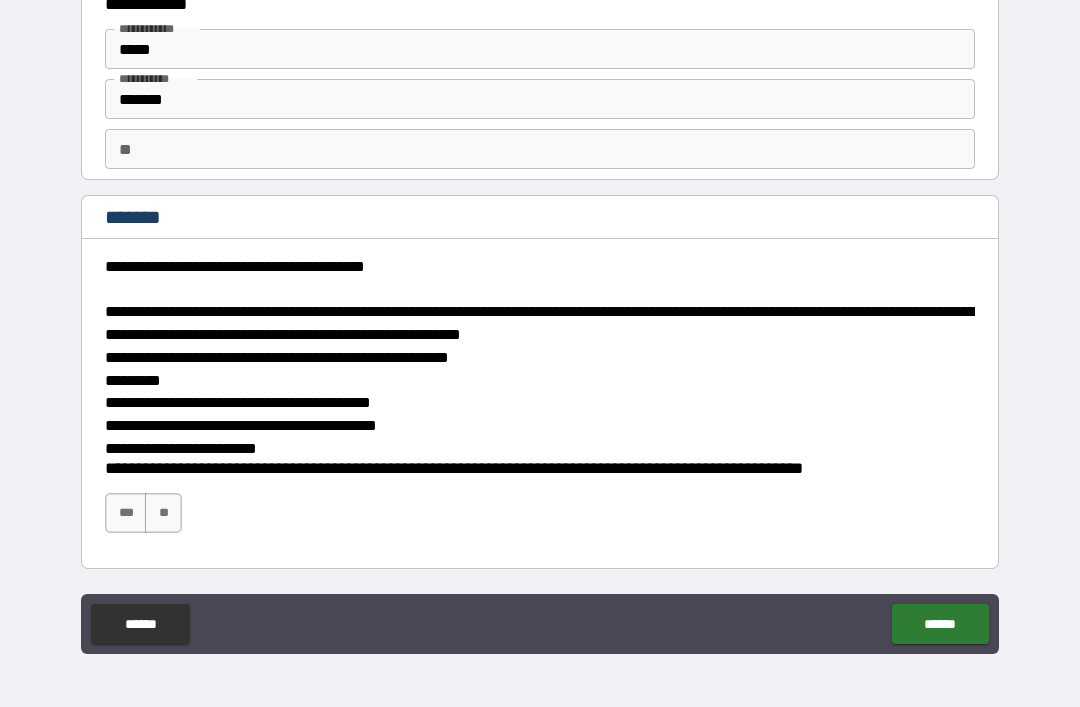 scroll, scrollTop: 52, scrollLeft: 0, axis: vertical 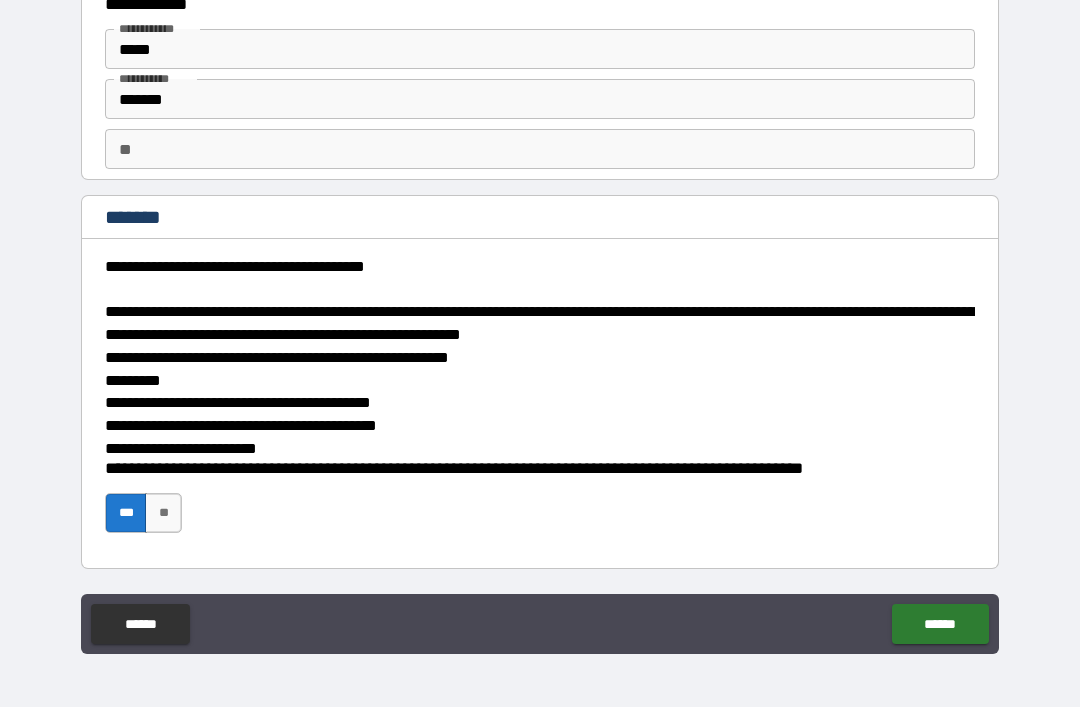 click on "******" at bounding box center [940, 624] 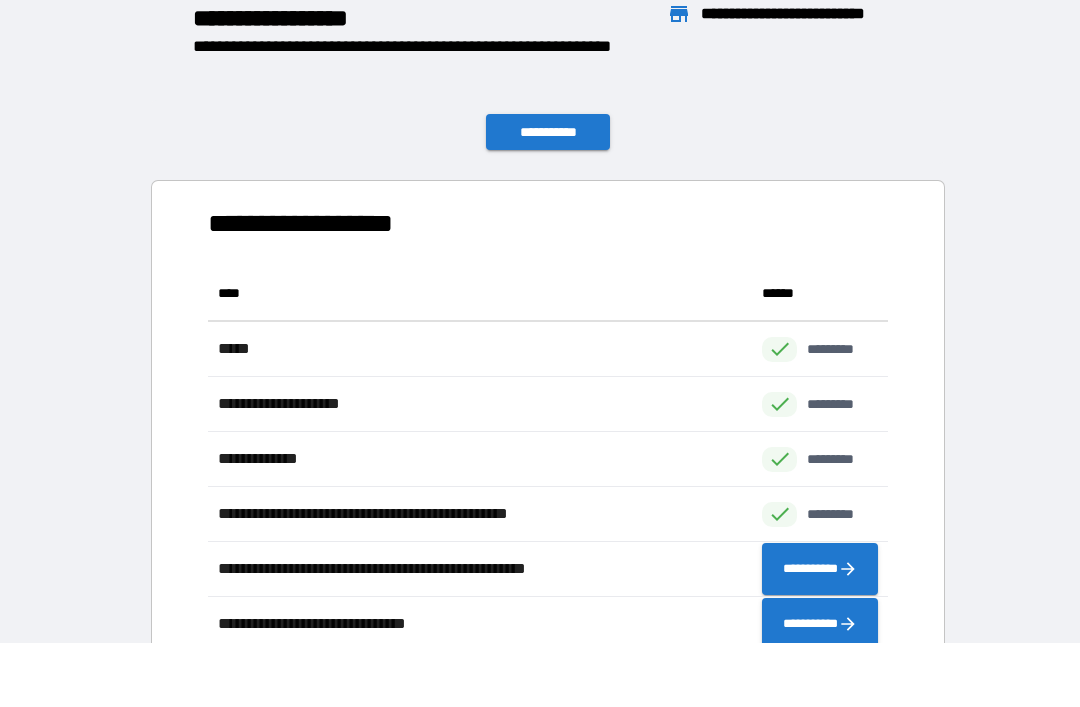 scroll, scrollTop: 1, scrollLeft: 1, axis: both 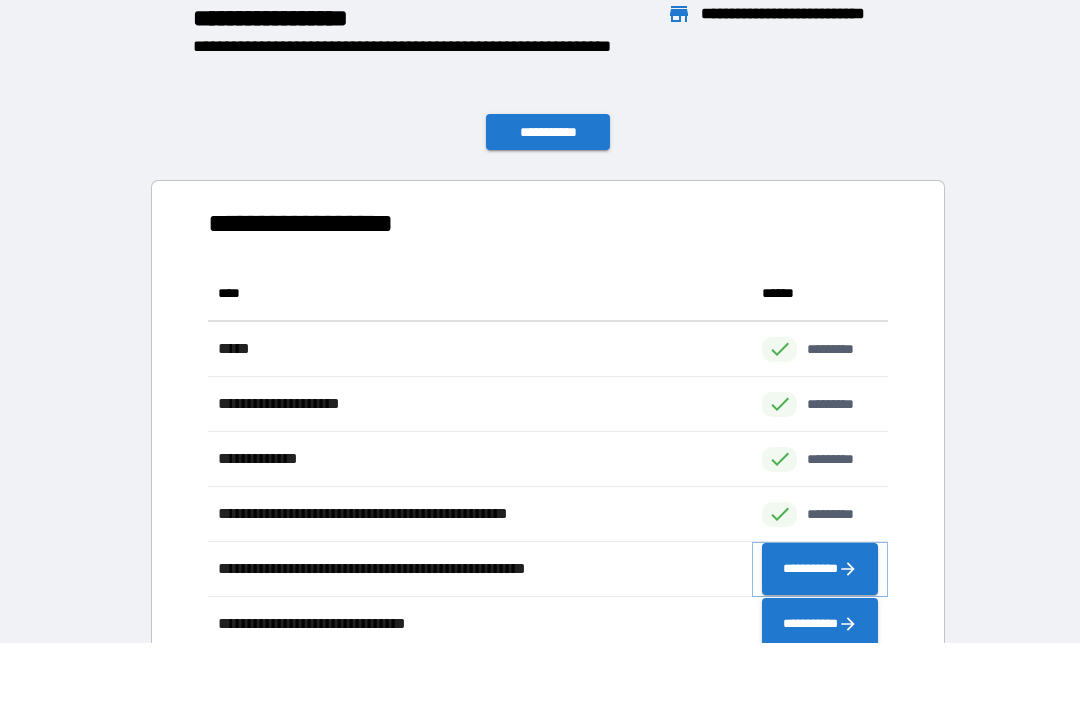 click on "**********" at bounding box center (820, 569) 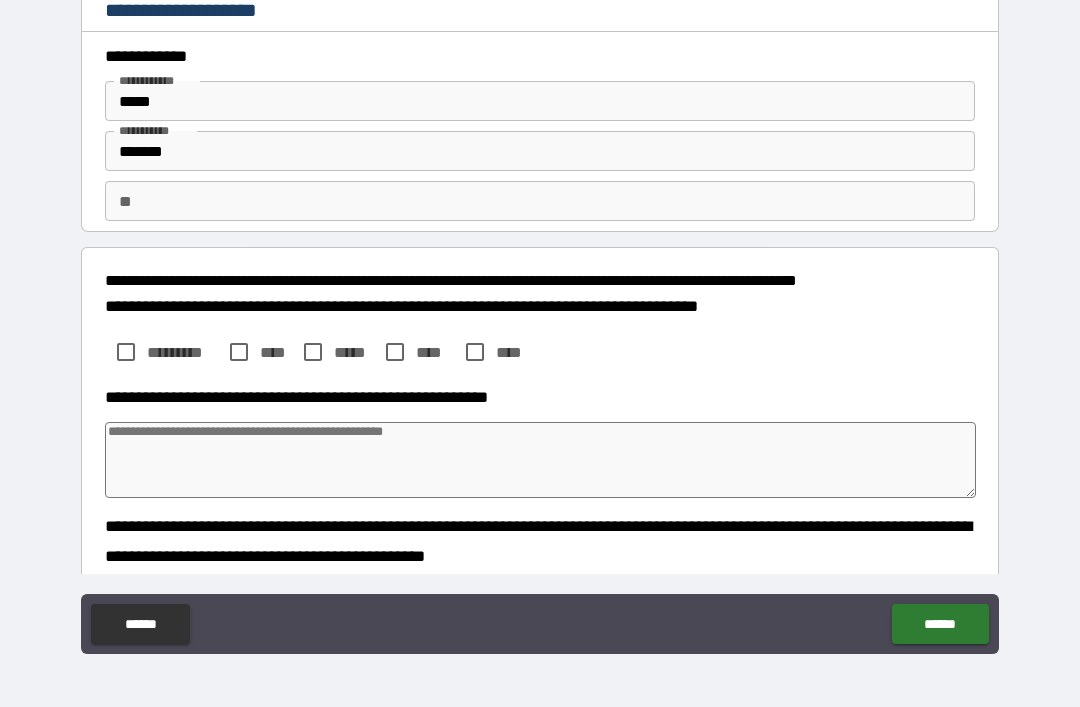 type on "*" 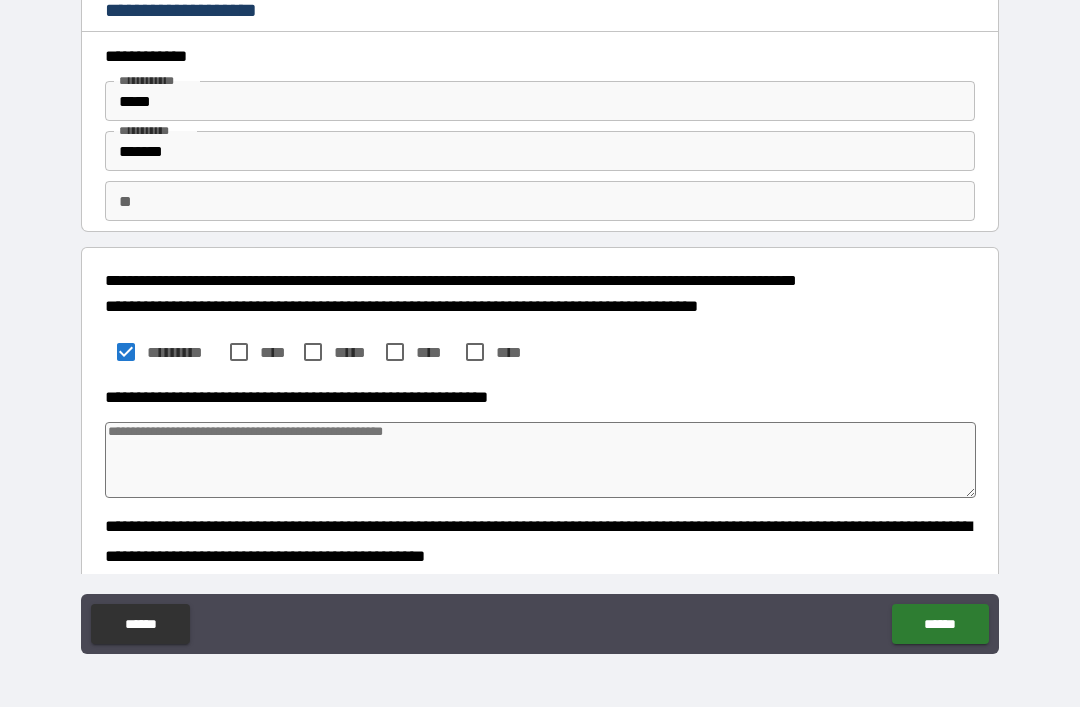 type on "*" 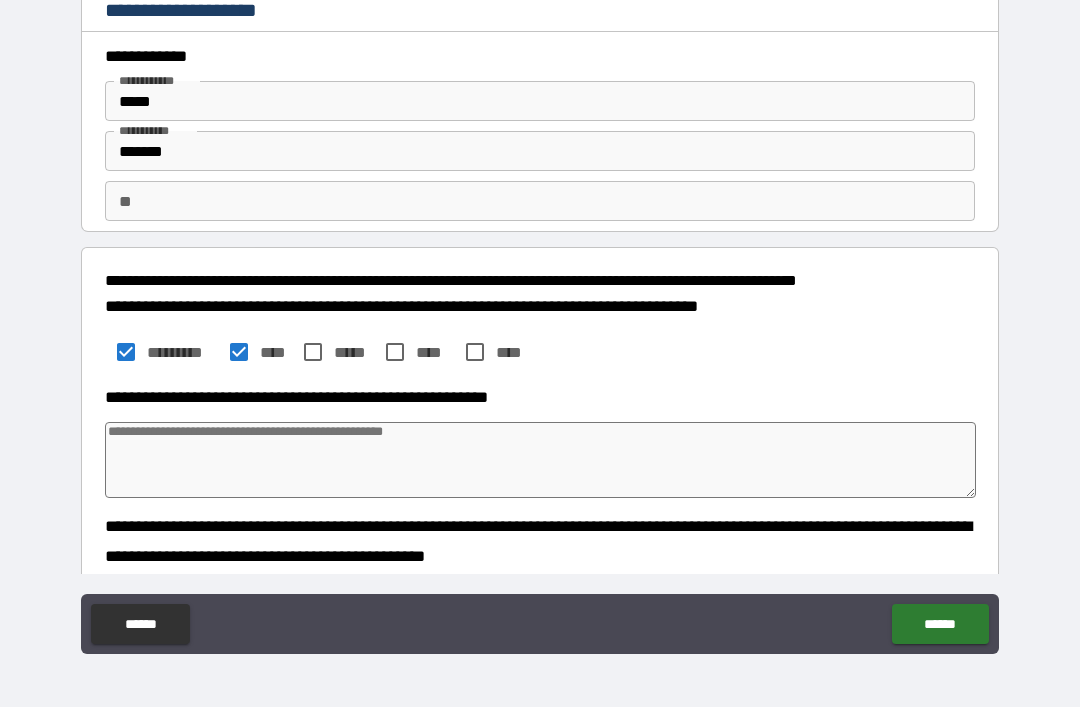 type on "*" 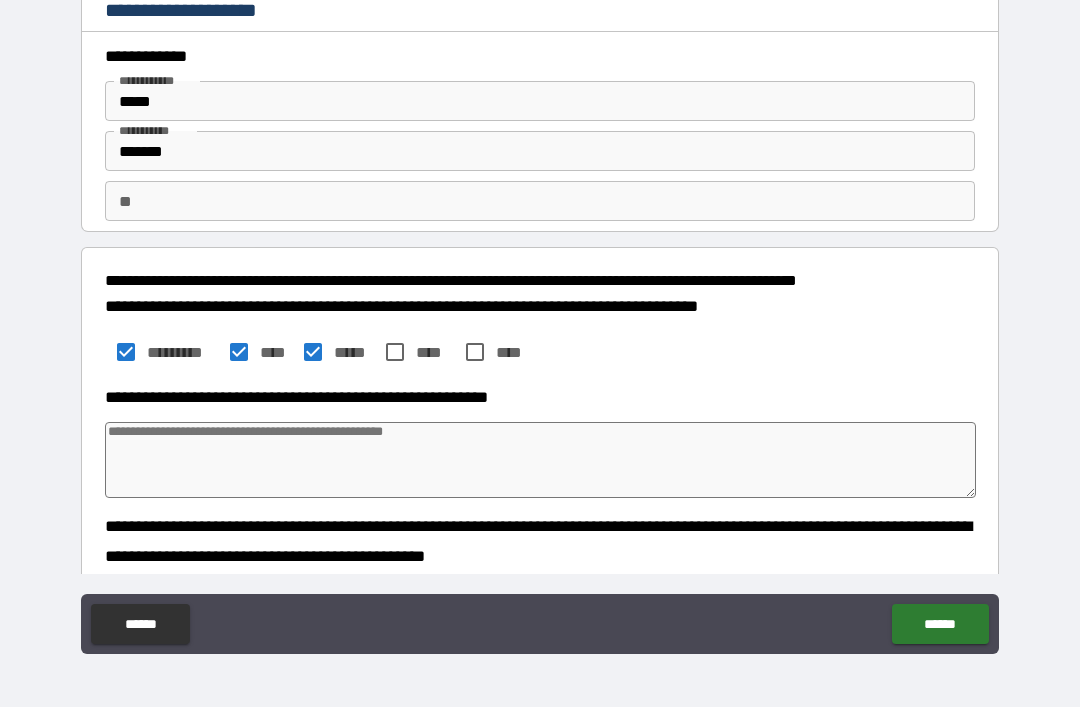 click on "******" at bounding box center (940, 624) 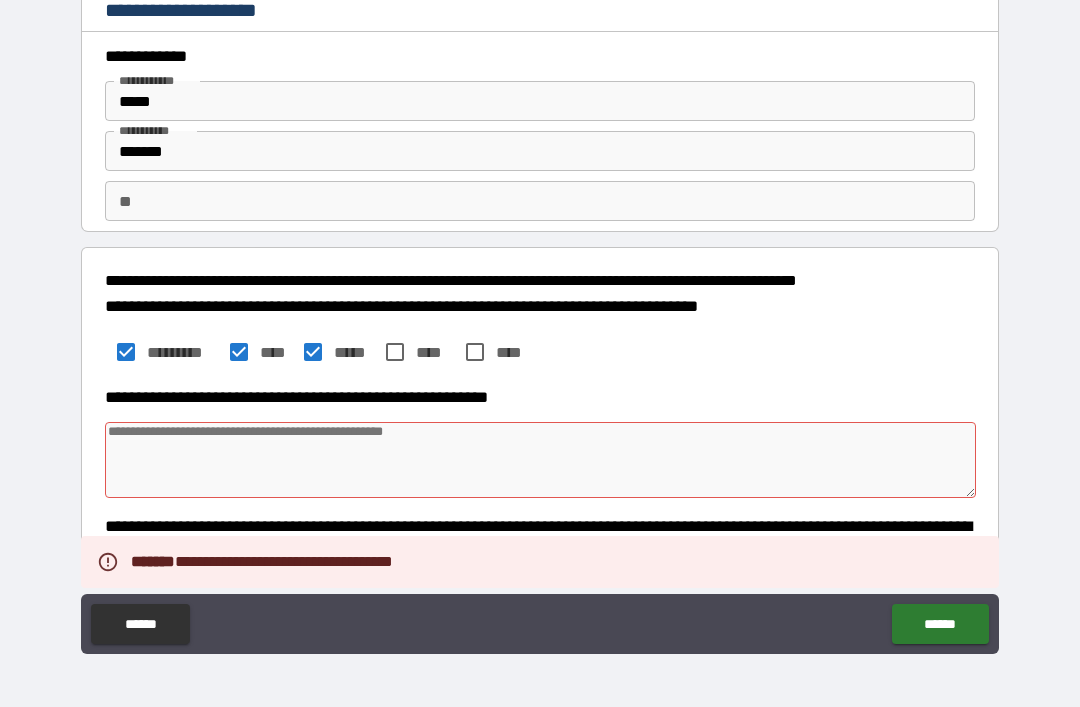 type on "*" 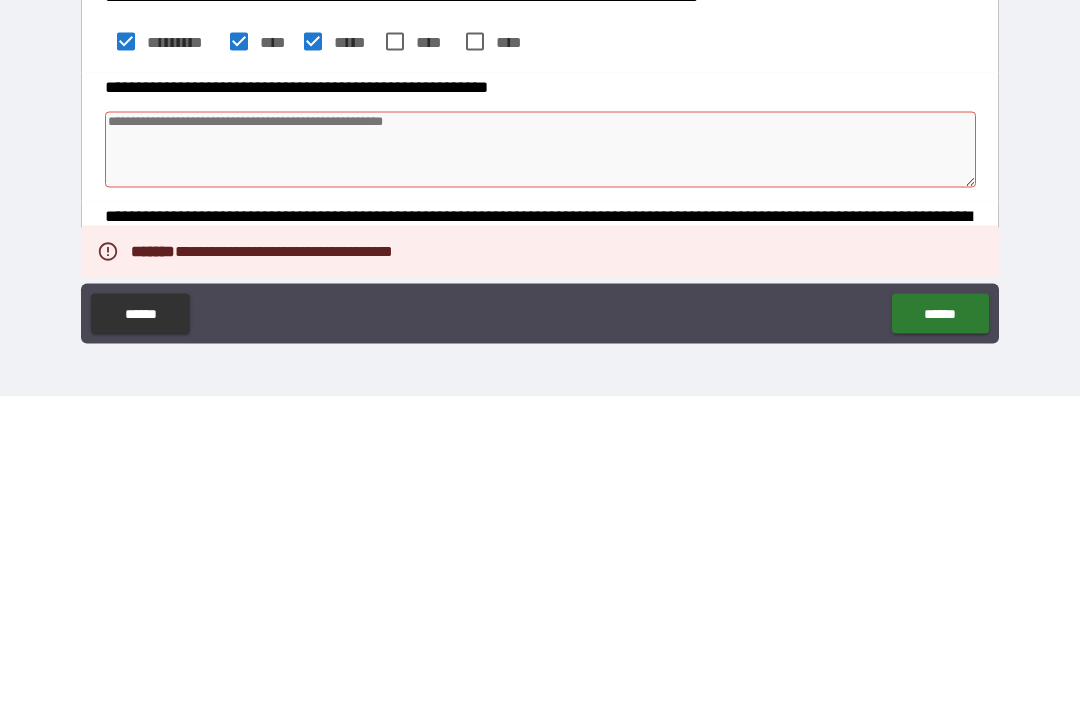 type on "*" 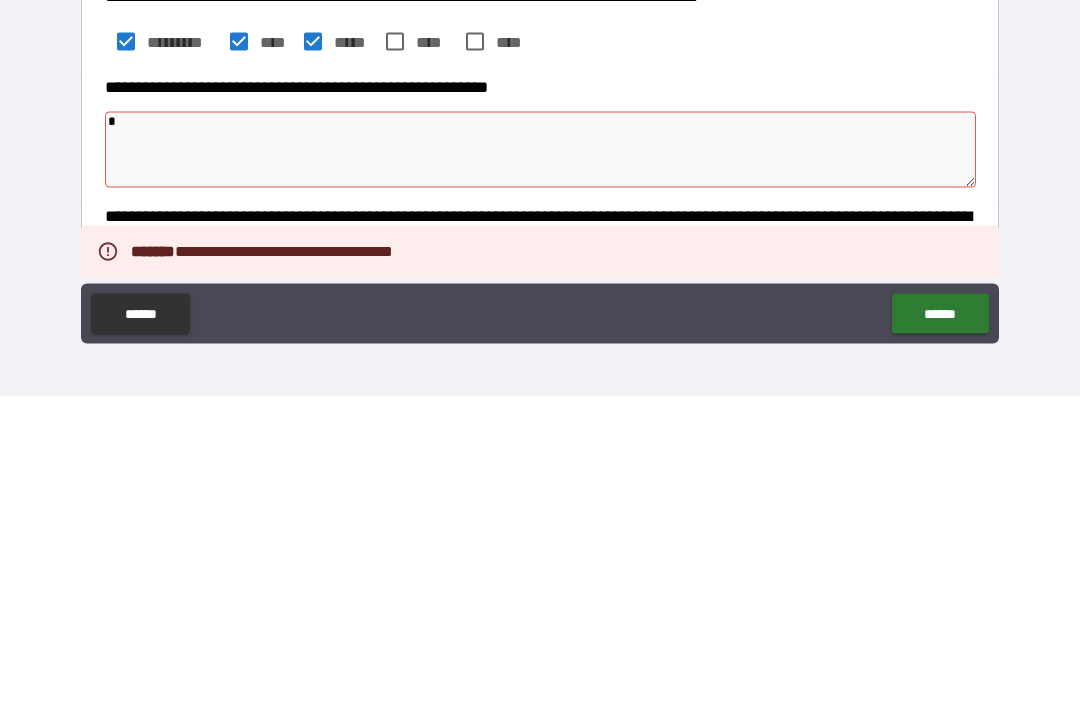 type on "*" 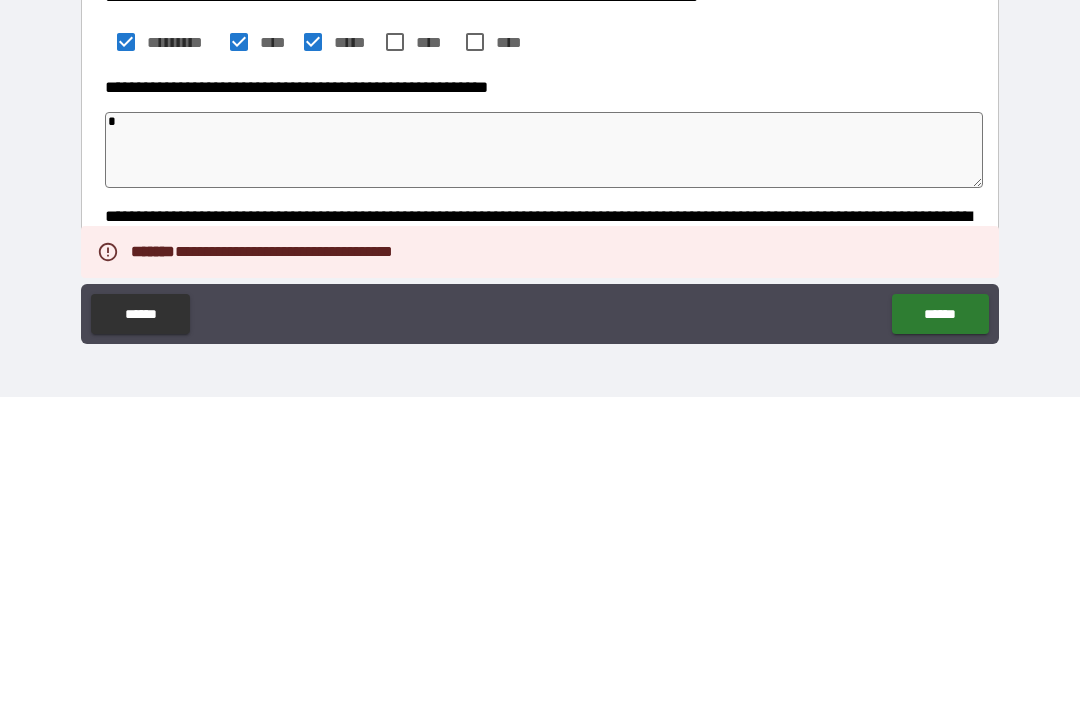 type on "*" 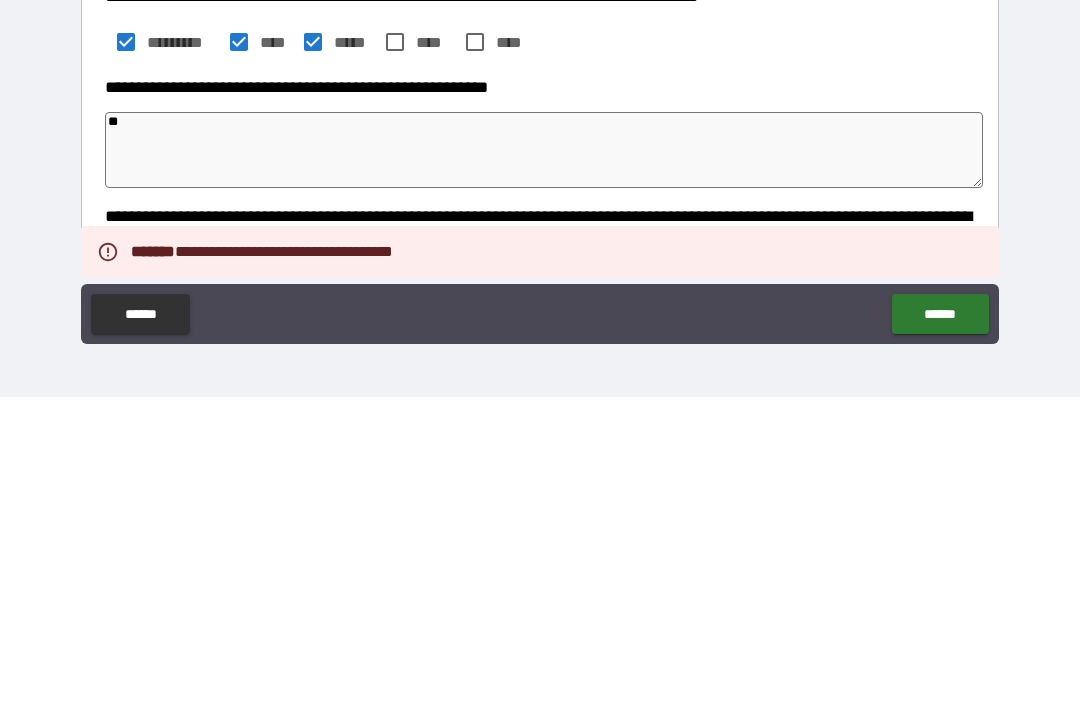 type on "*" 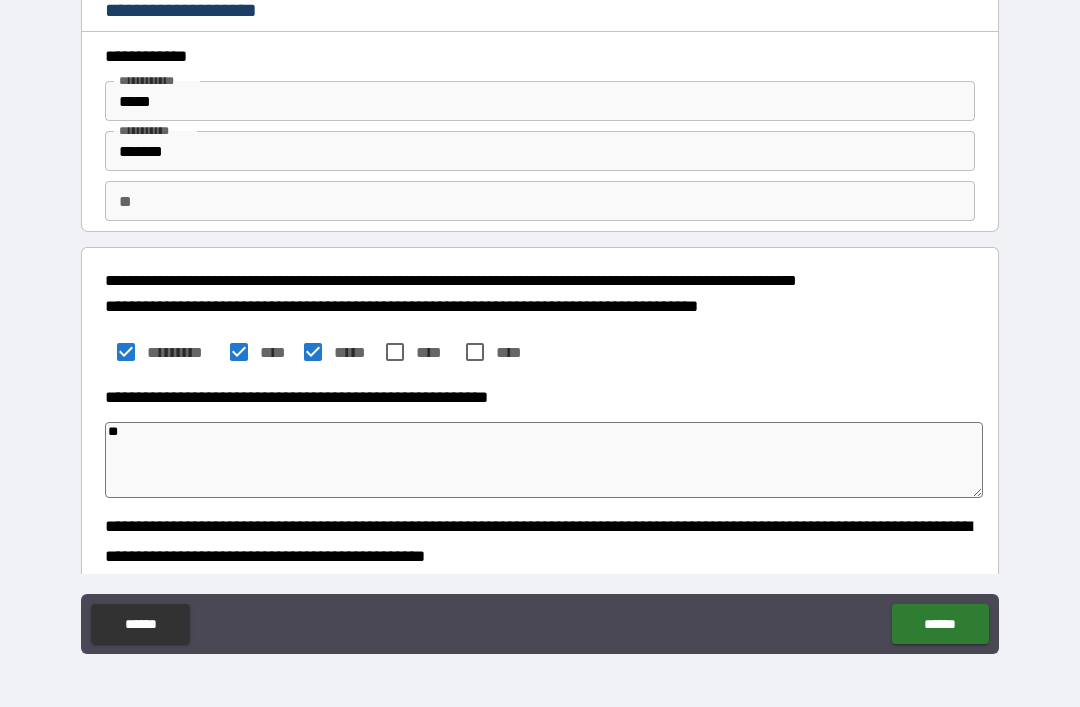 type on "**" 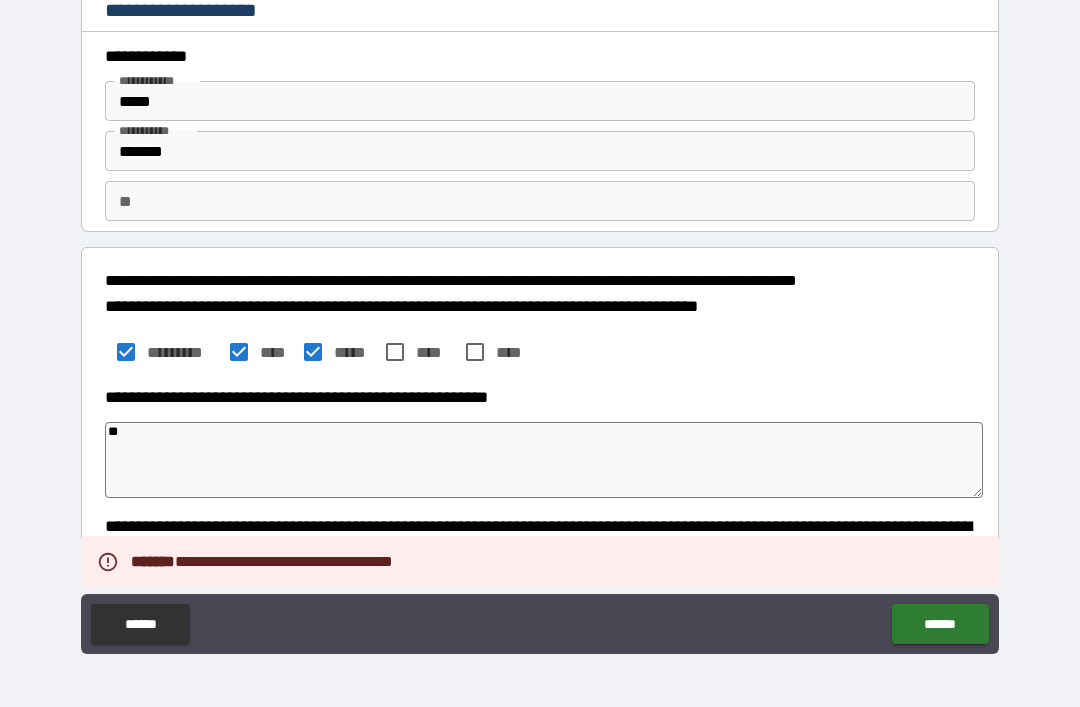type on "*" 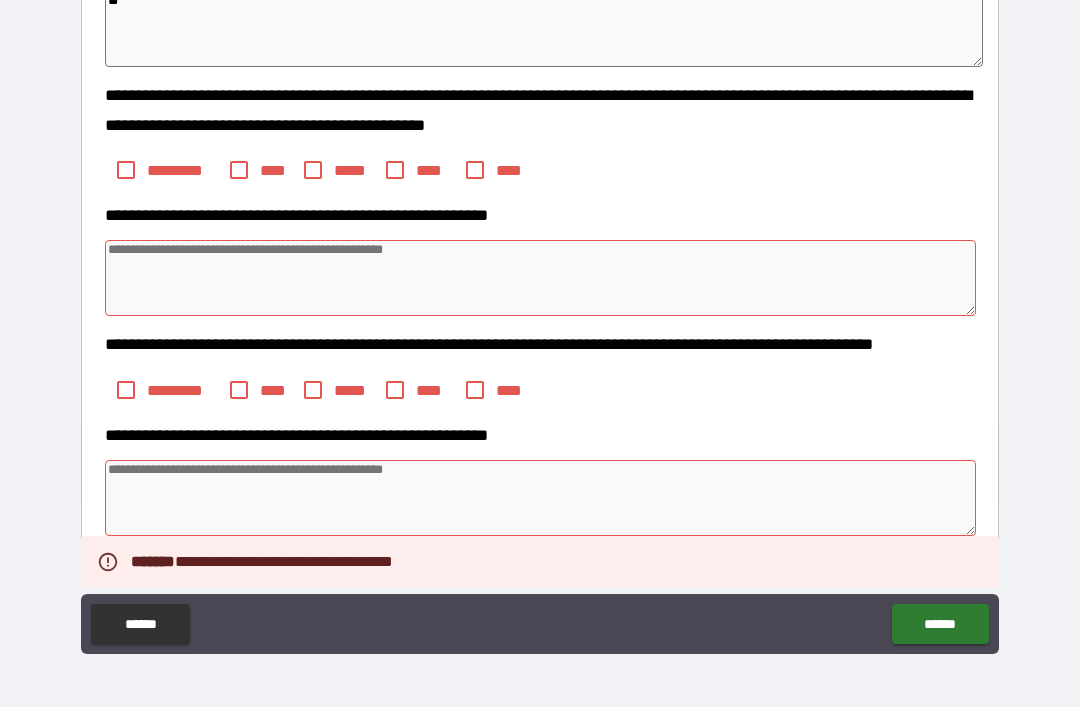 scroll, scrollTop: 384, scrollLeft: 0, axis: vertical 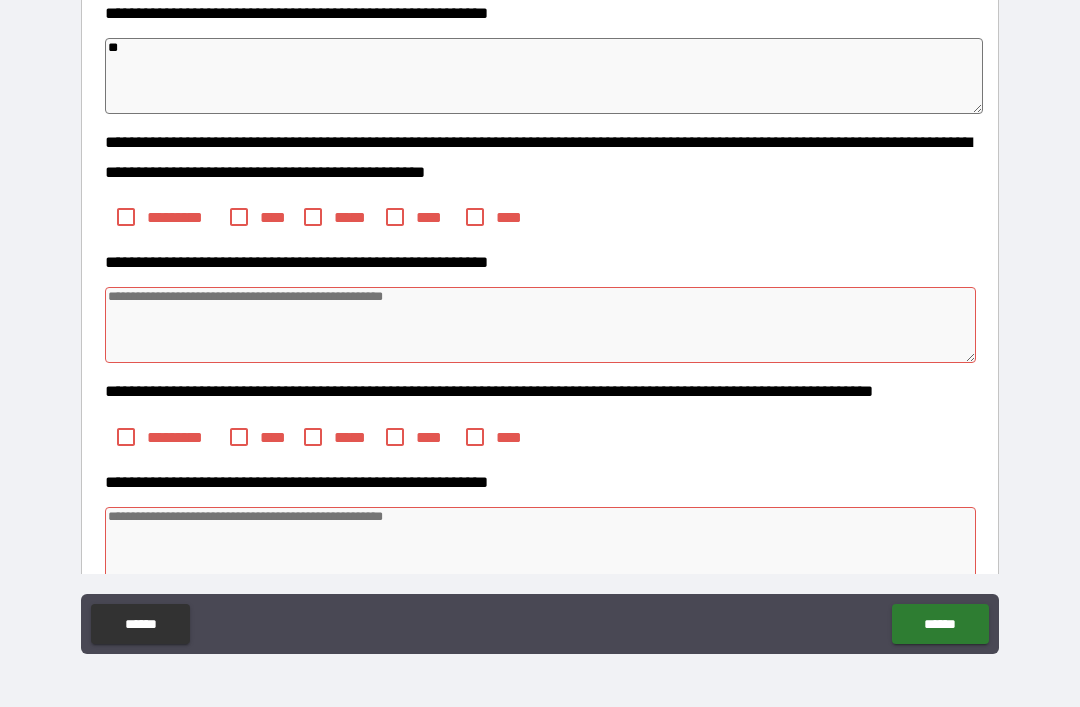 type on "*" 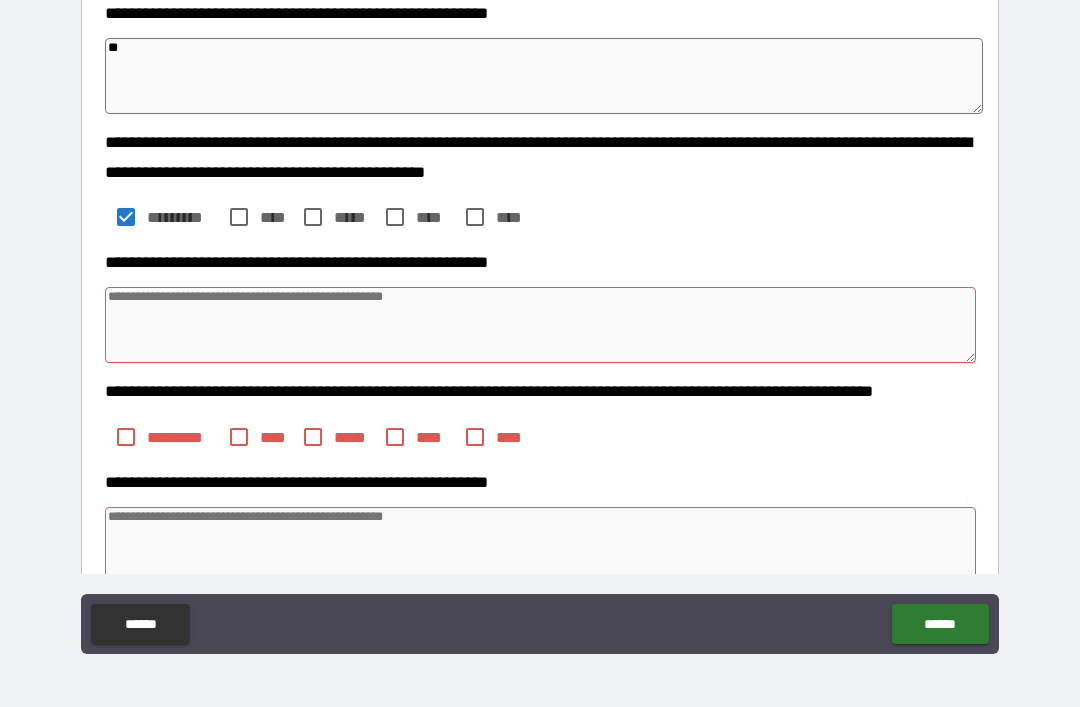 type on "*" 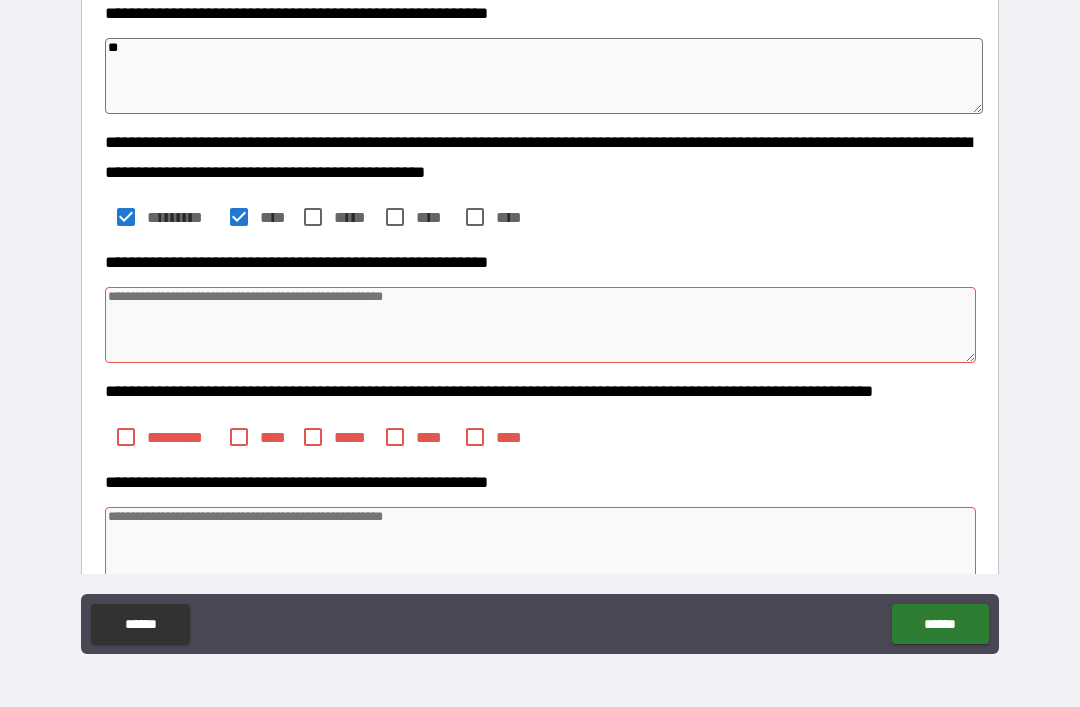 type on "*" 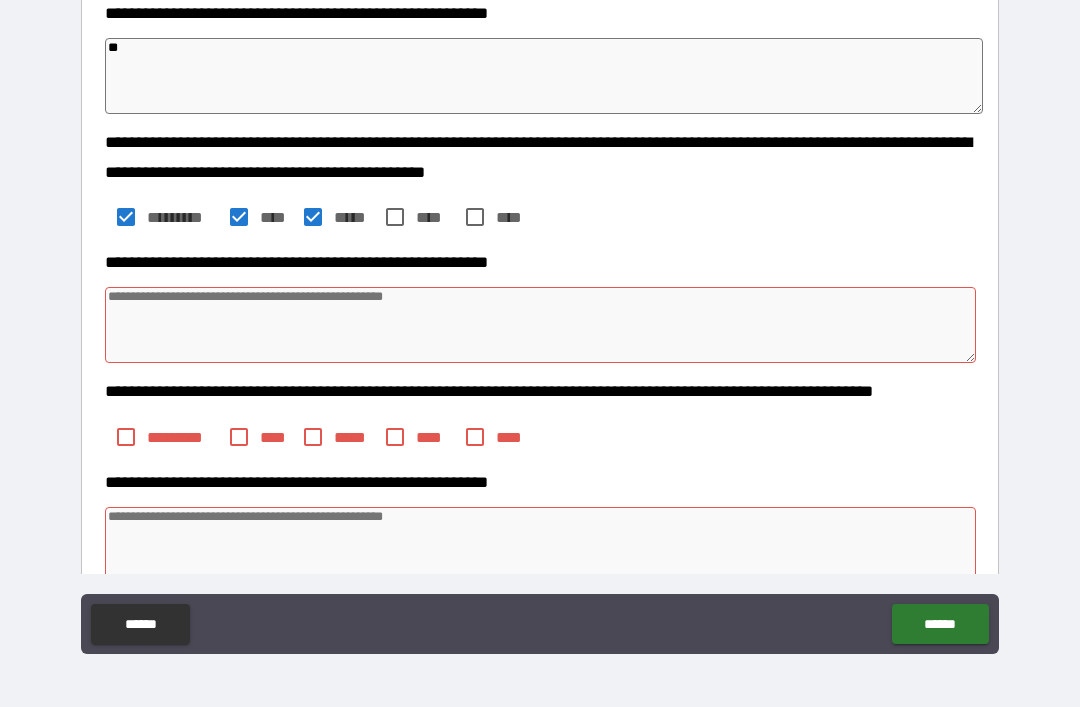 type on "*" 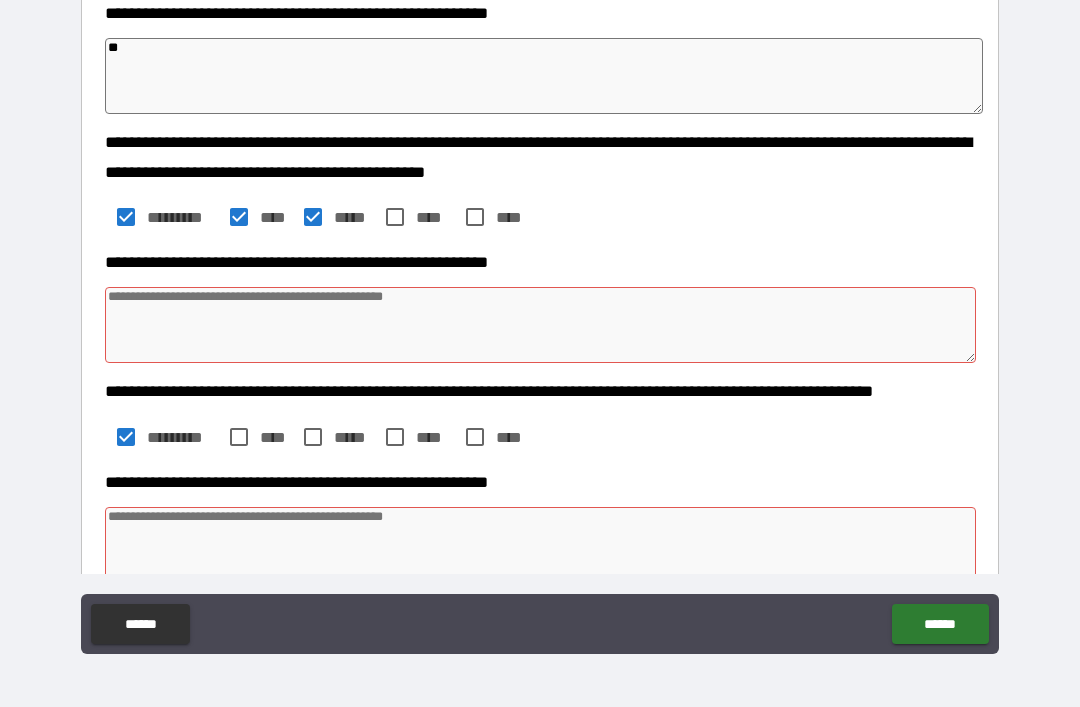 type on "*" 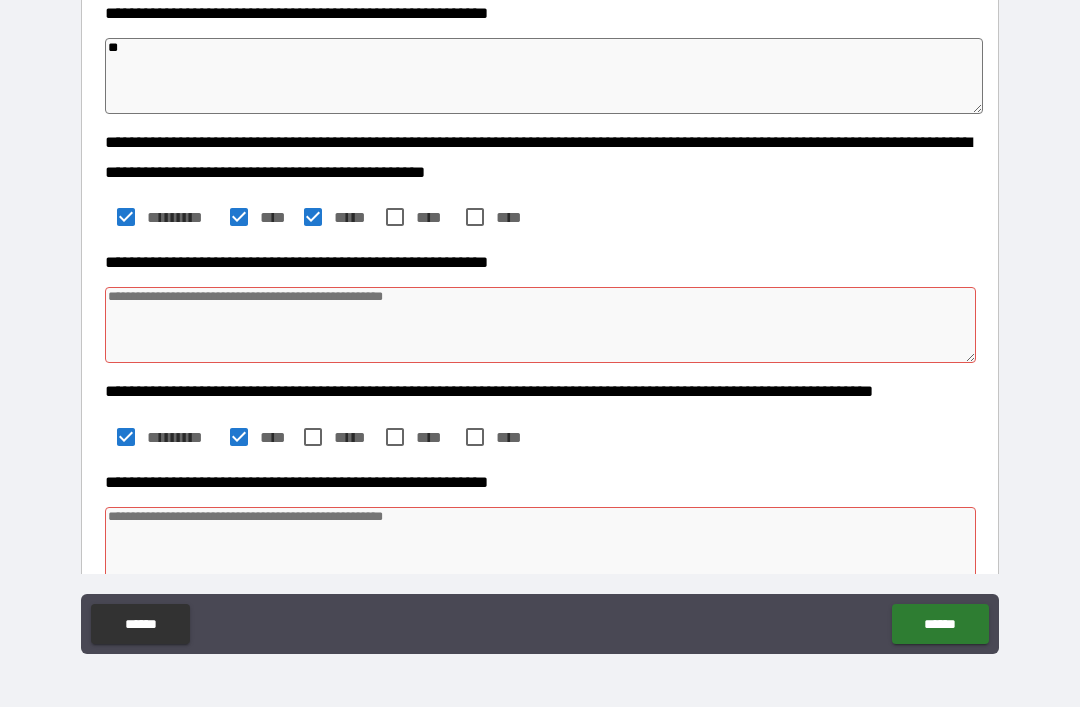 type on "*" 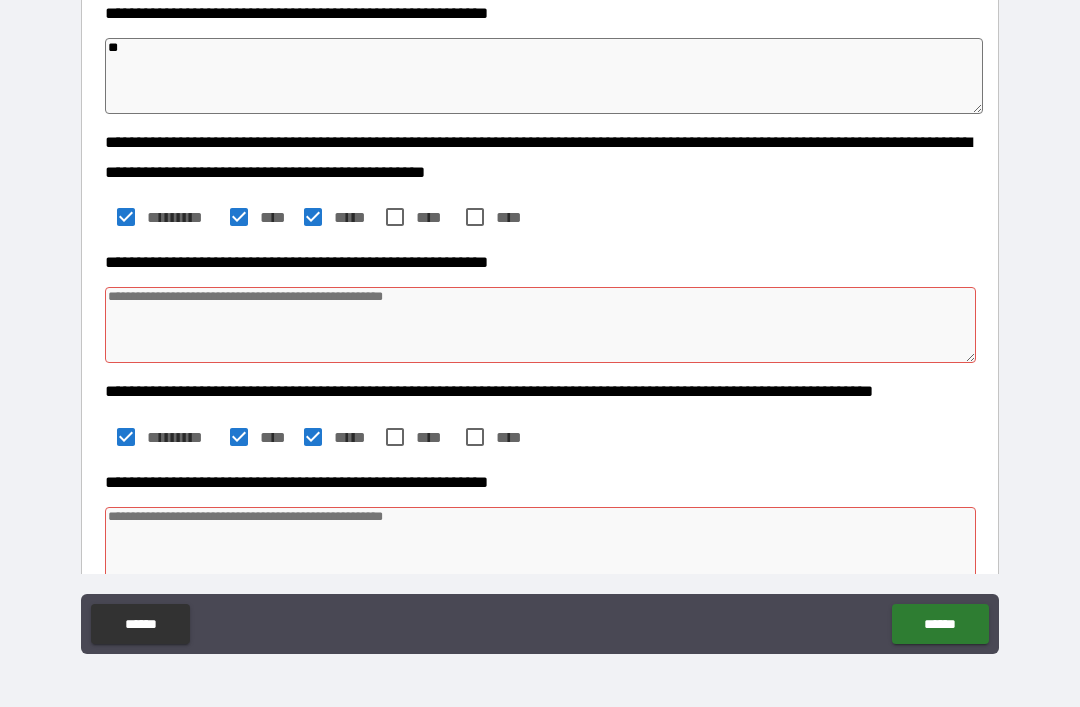 type on "*" 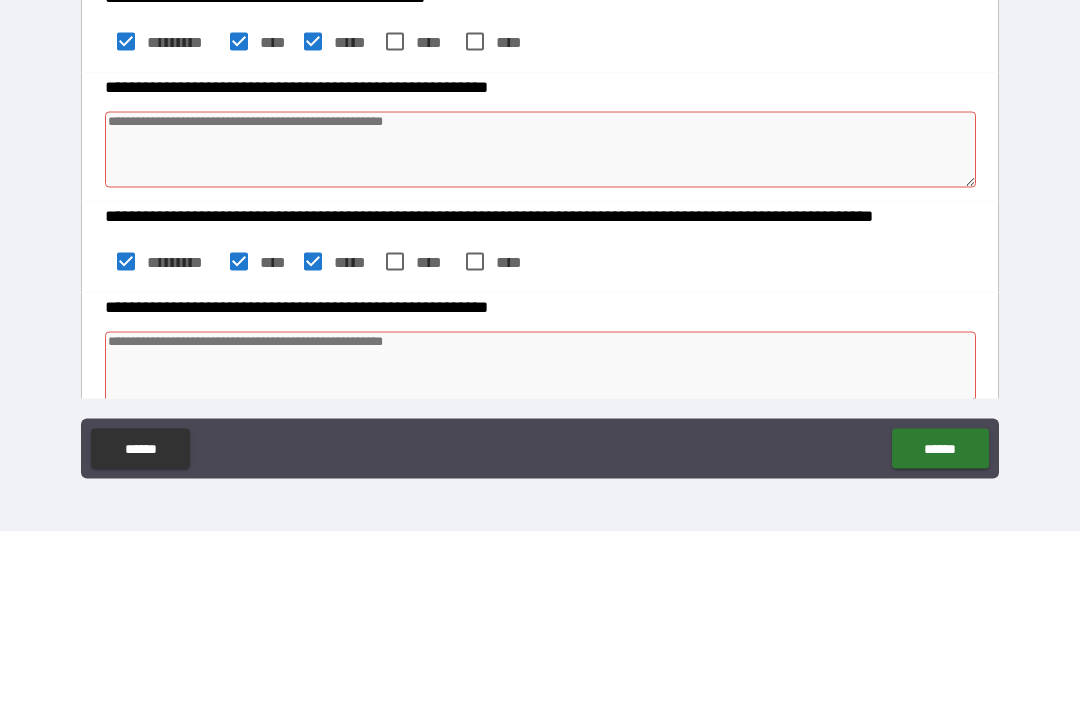 type on "*" 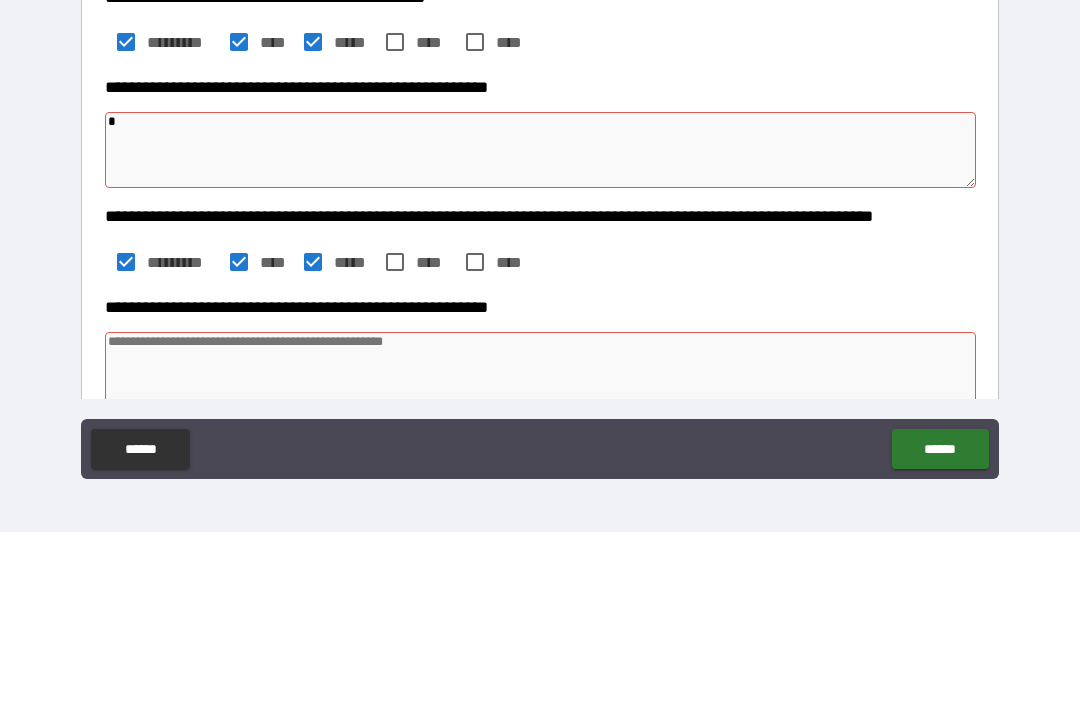 type on "*" 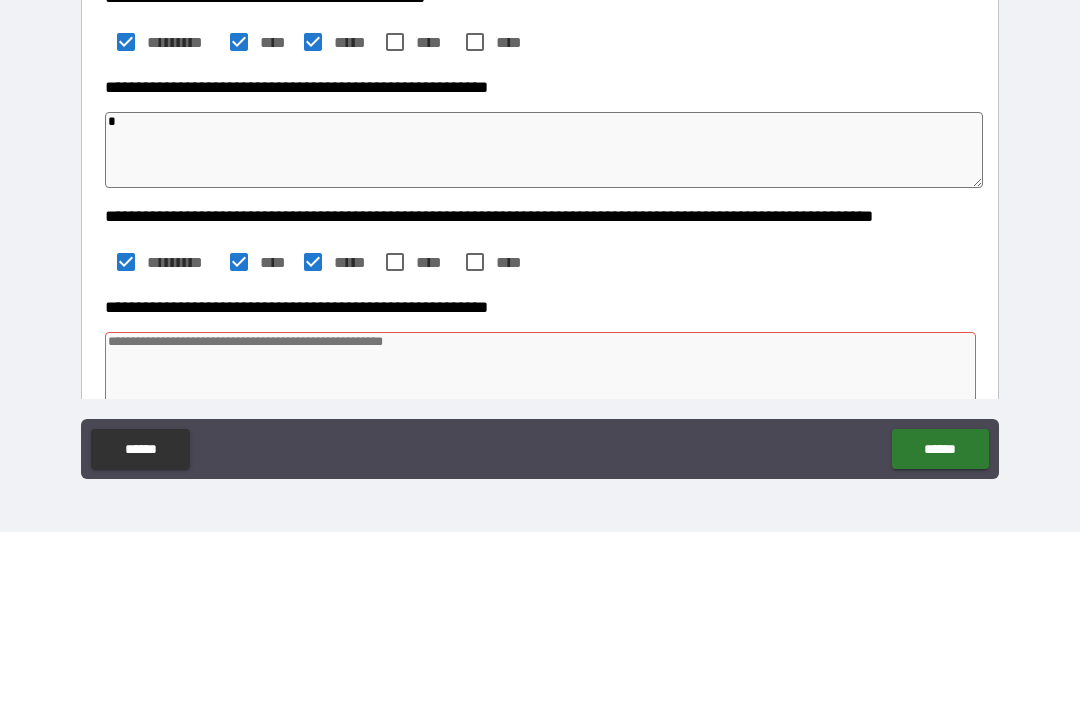 type on "**" 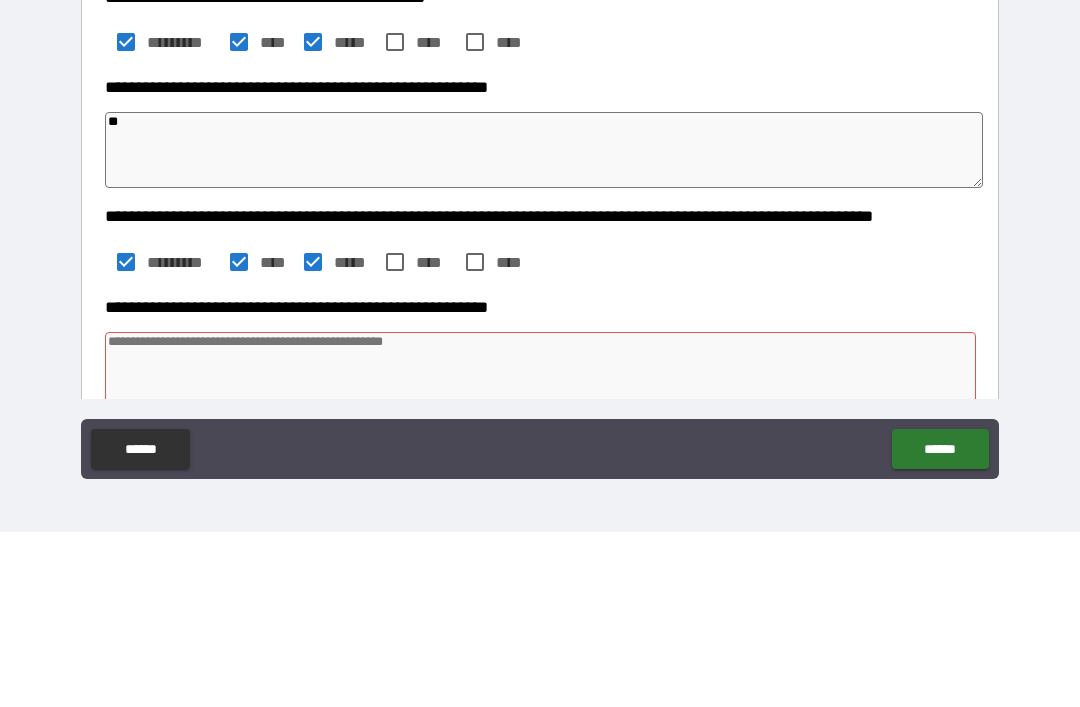 type on "*" 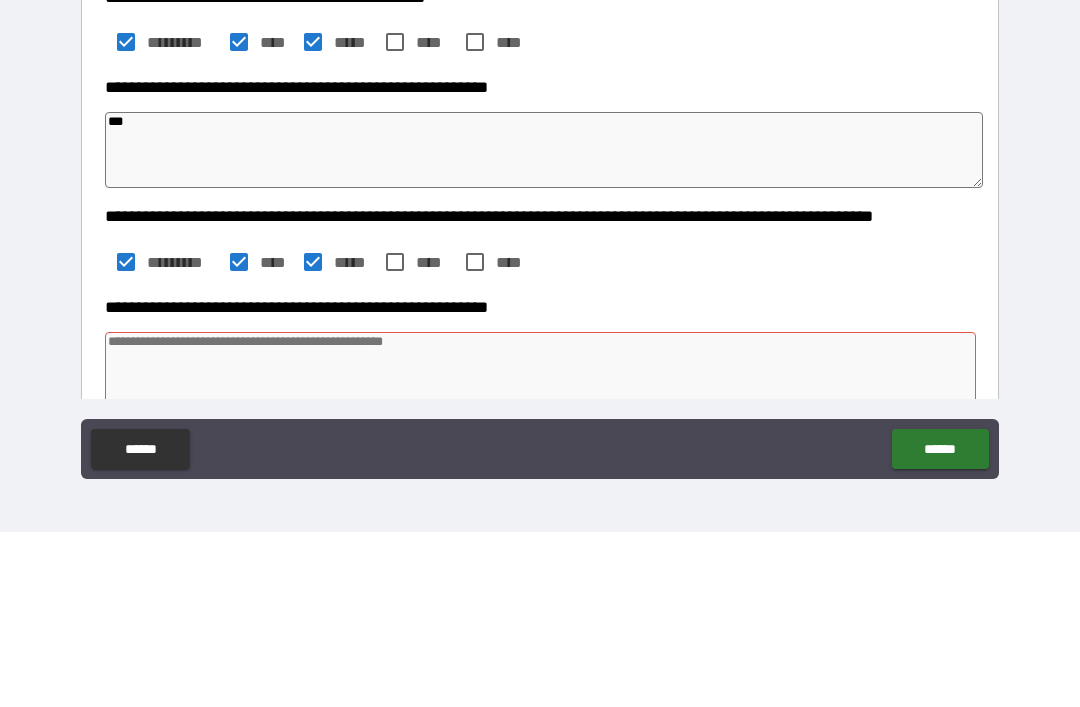 type on "*" 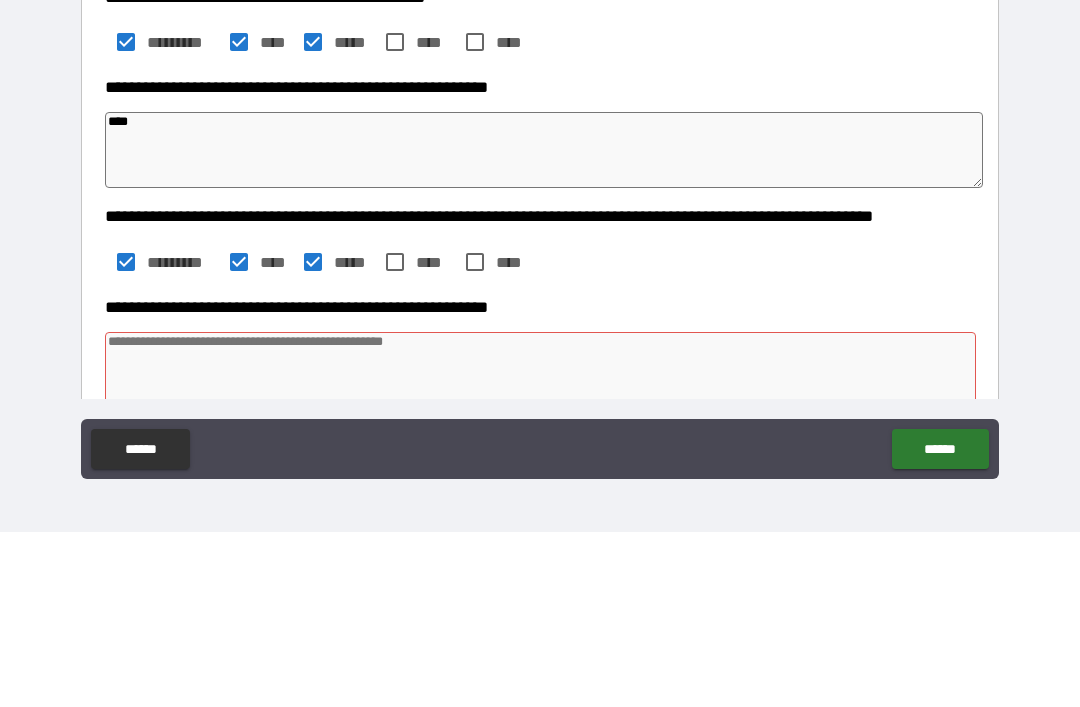 type on "*" 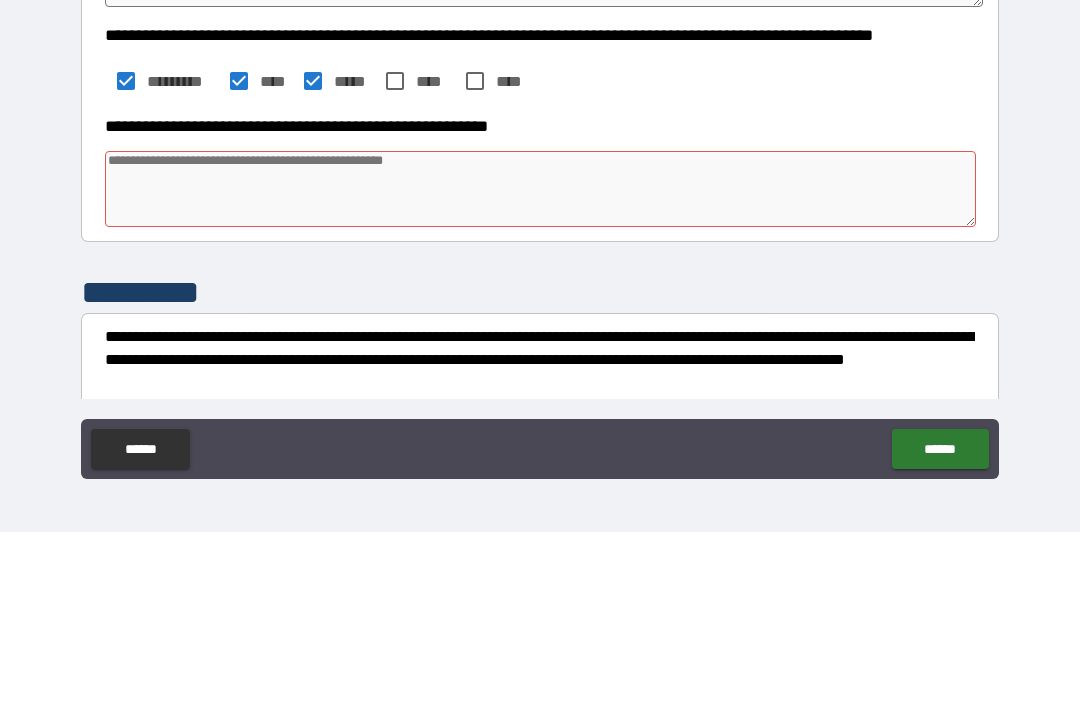 scroll, scrollTop: 601, scrollLeft: 0, axis: vertical 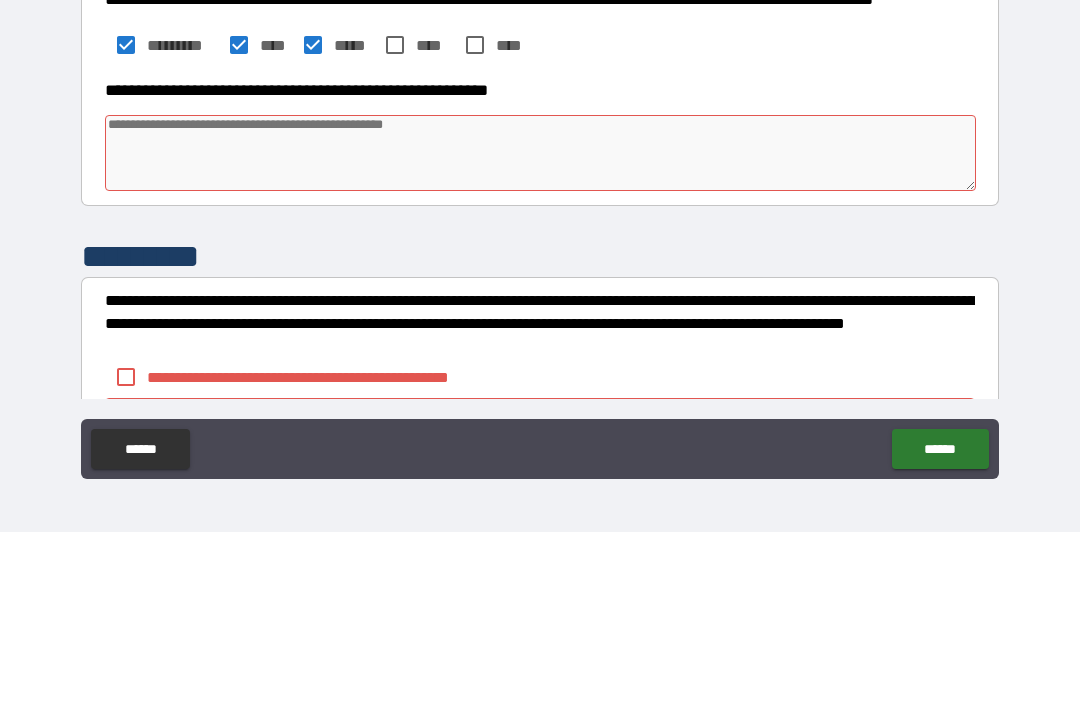 type on "****" 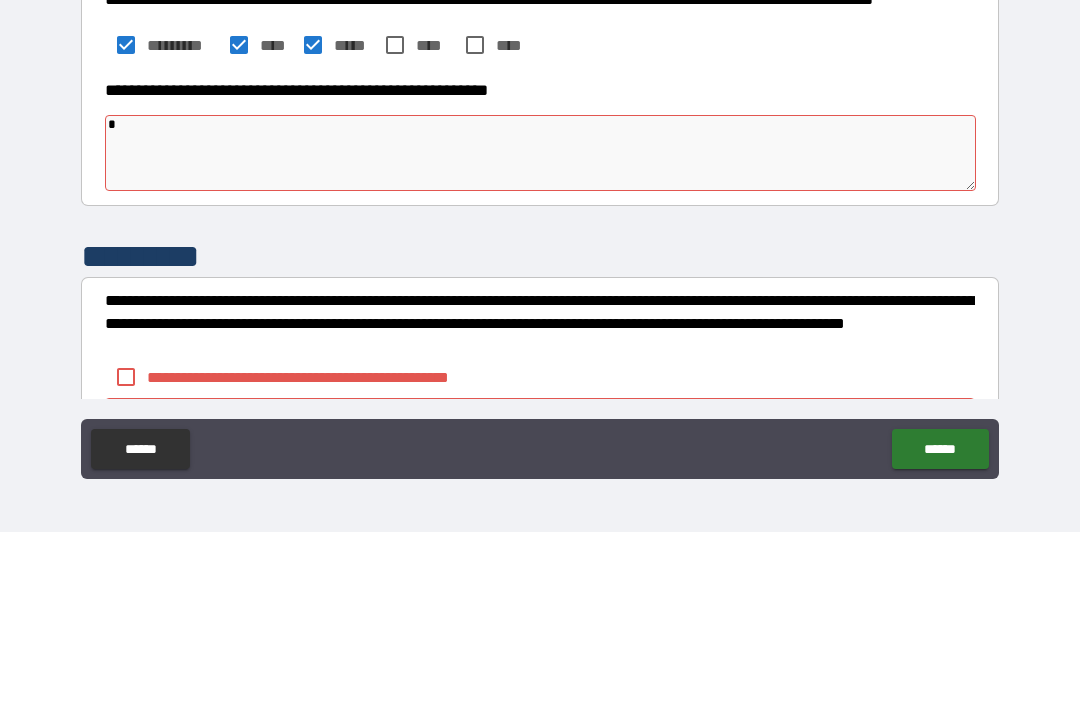 type on "**" 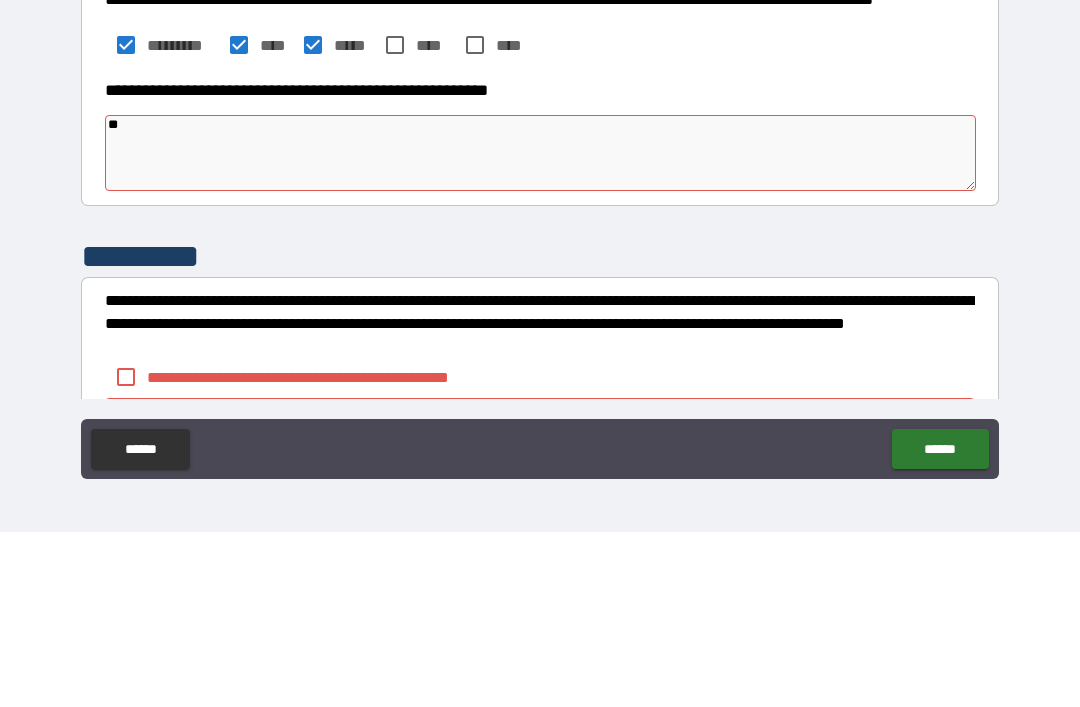 type on "*" 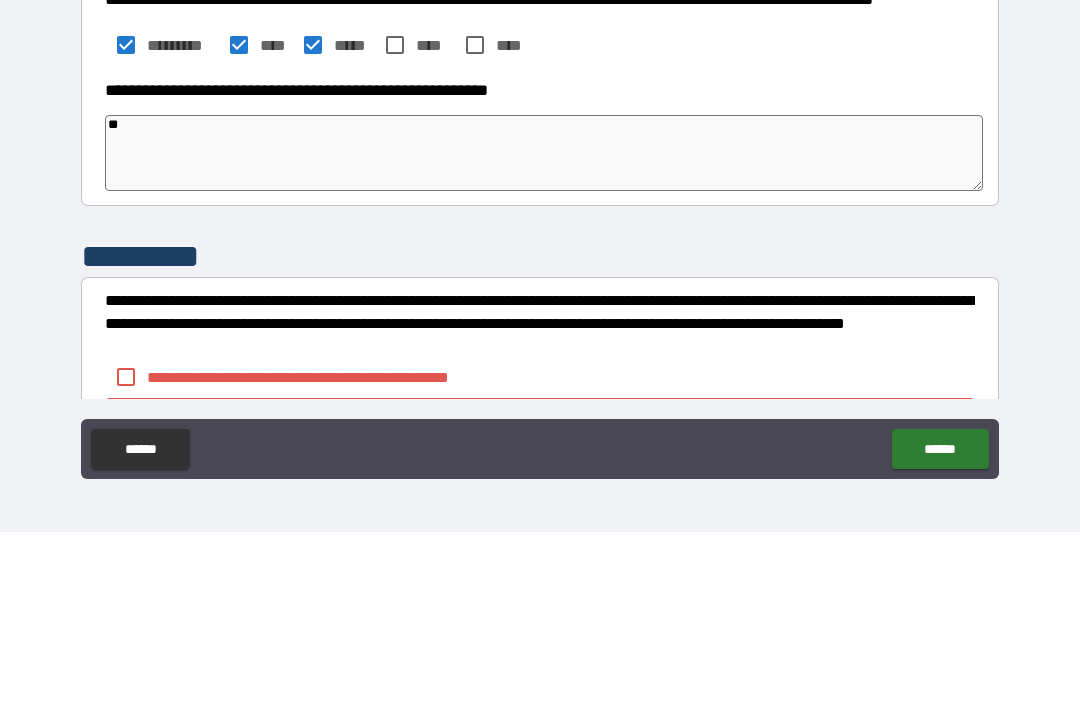 type on "*" 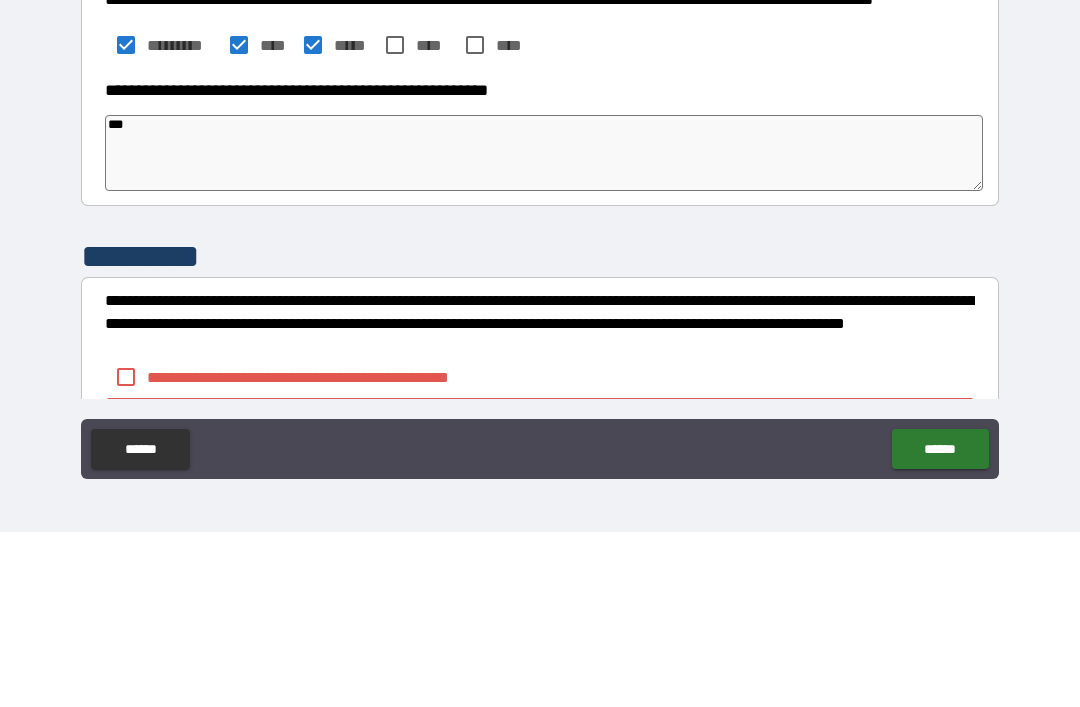 type on "*" 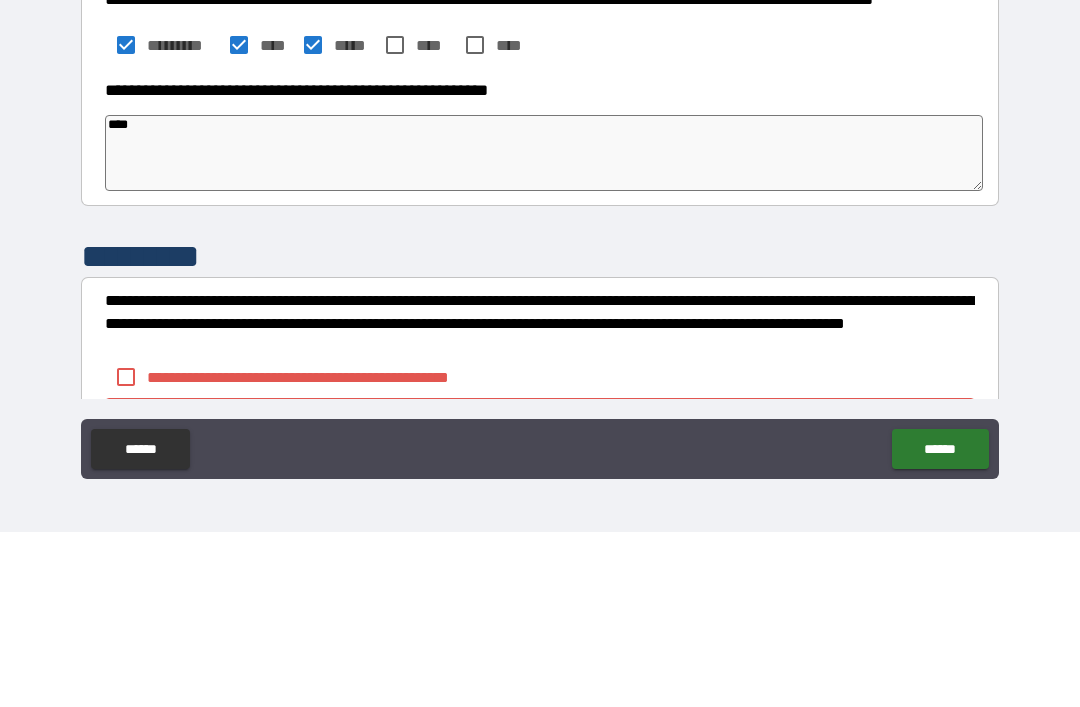 type on "*" 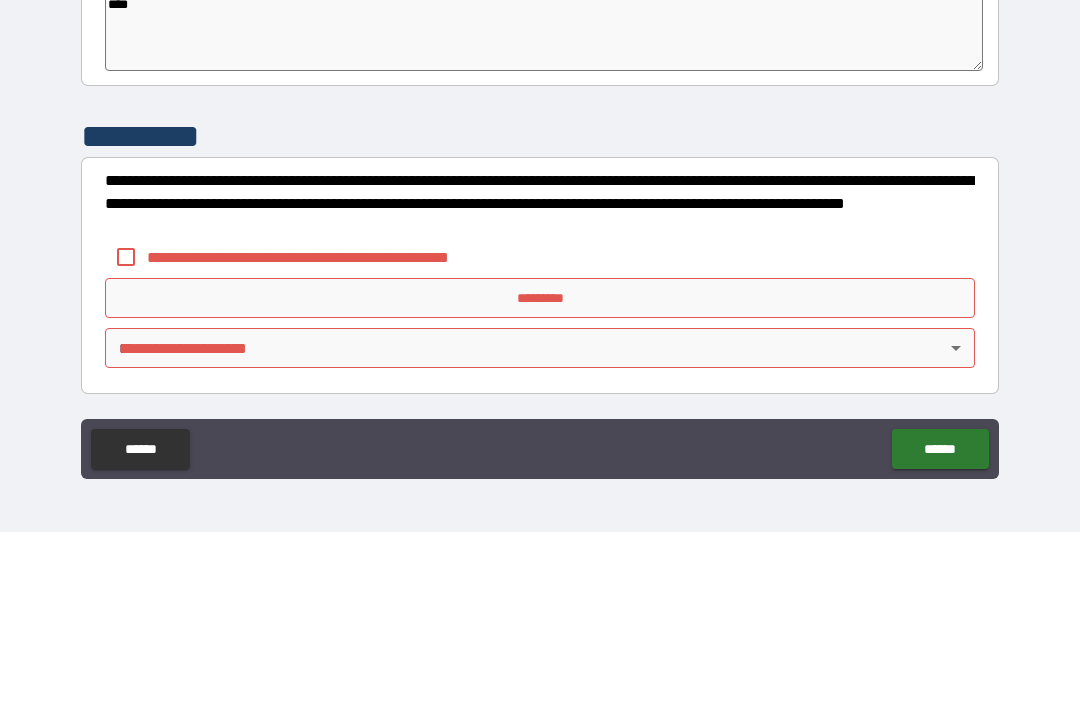 scroll, scrollTop: 721, scrollLeft: 0, axis: vertical 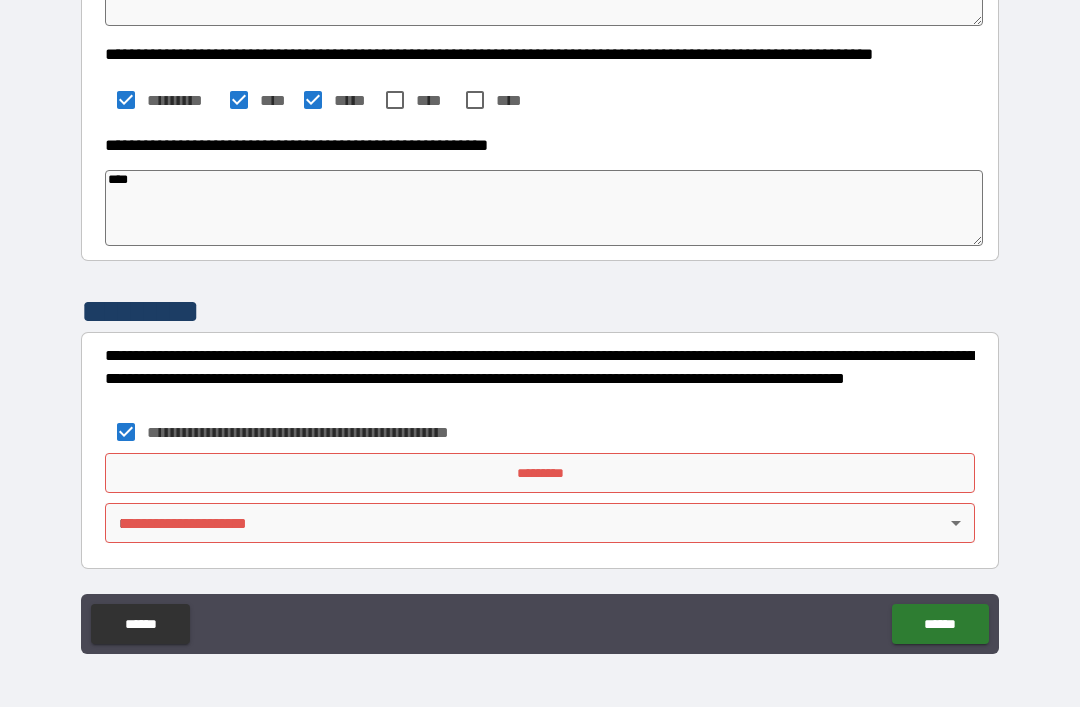 type on "*" 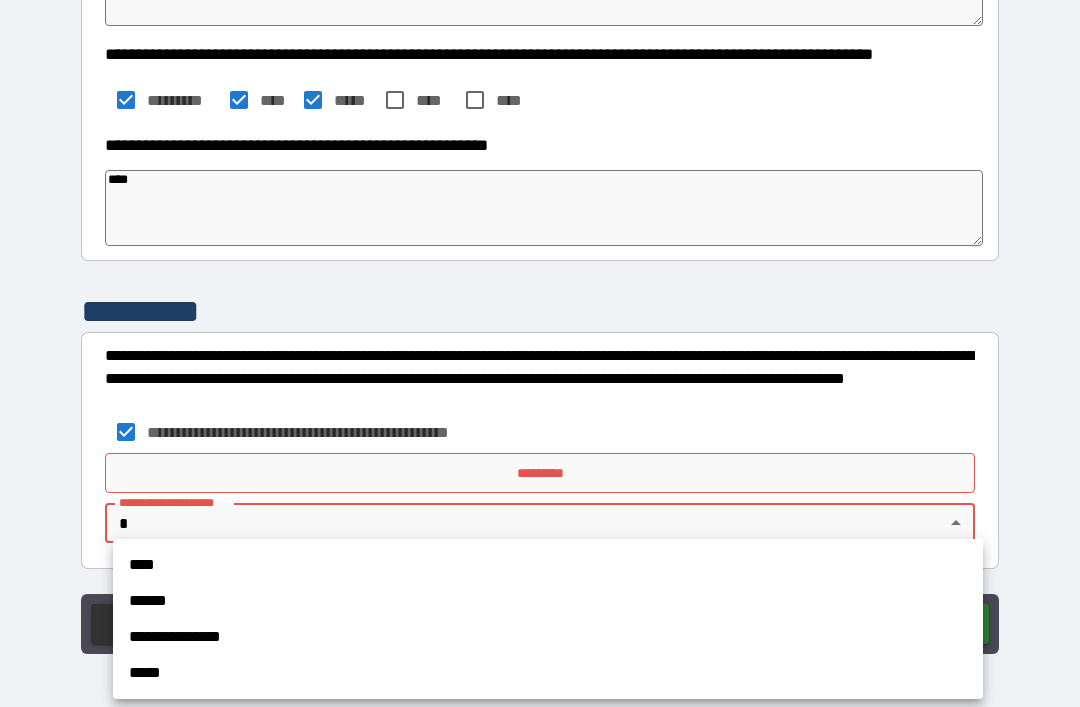 click on "****" at bounding box center [548, 565] 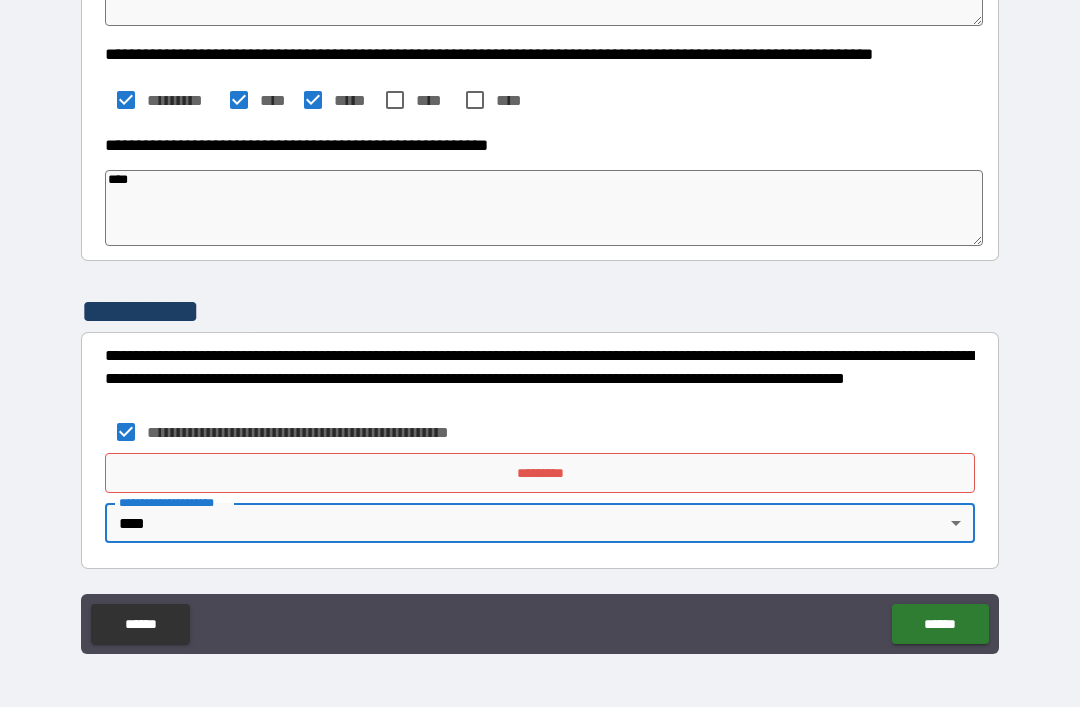 click on "*********" at bounding box center (540, 473) 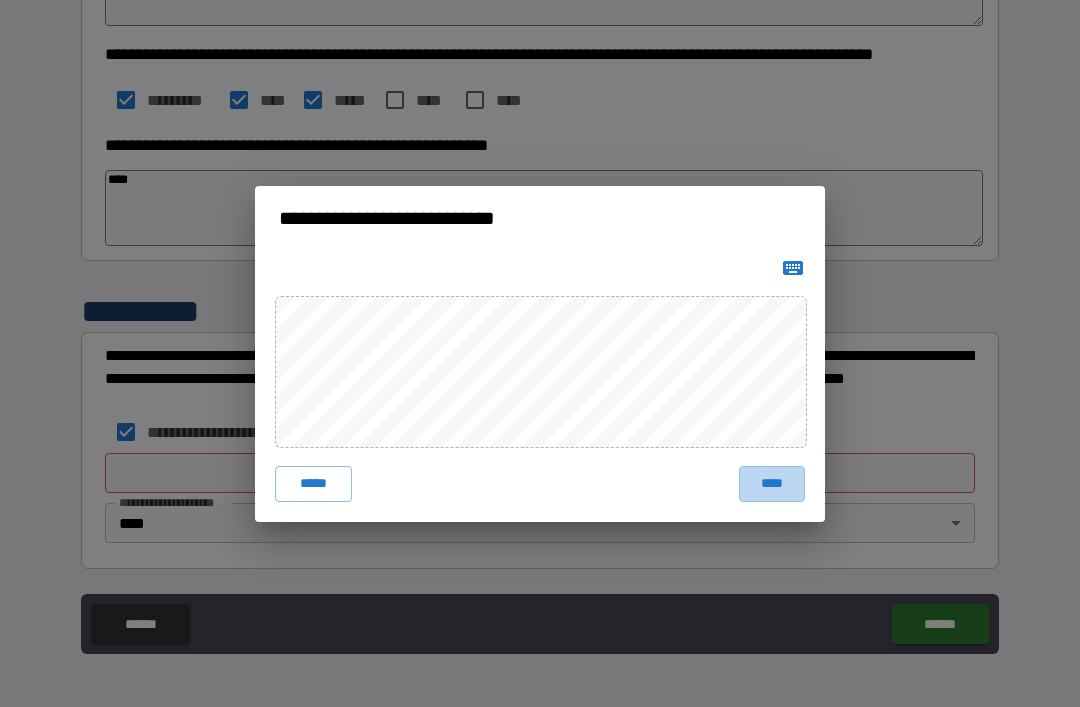 click on "****" at bounding box center (772, 484) 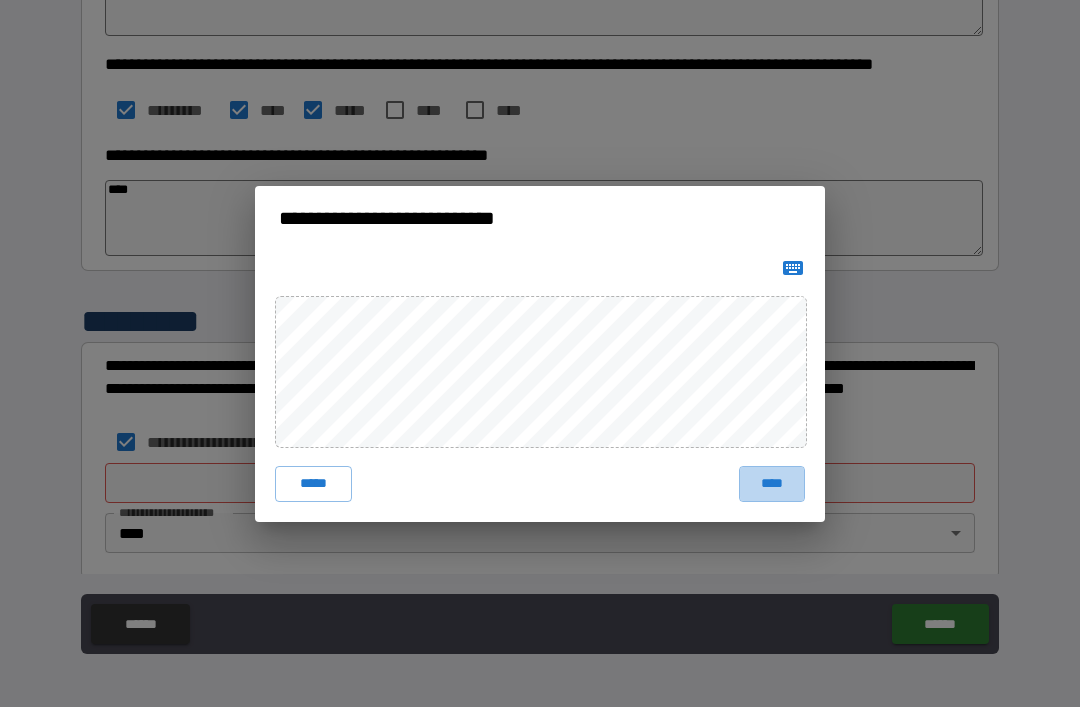 type on "*" 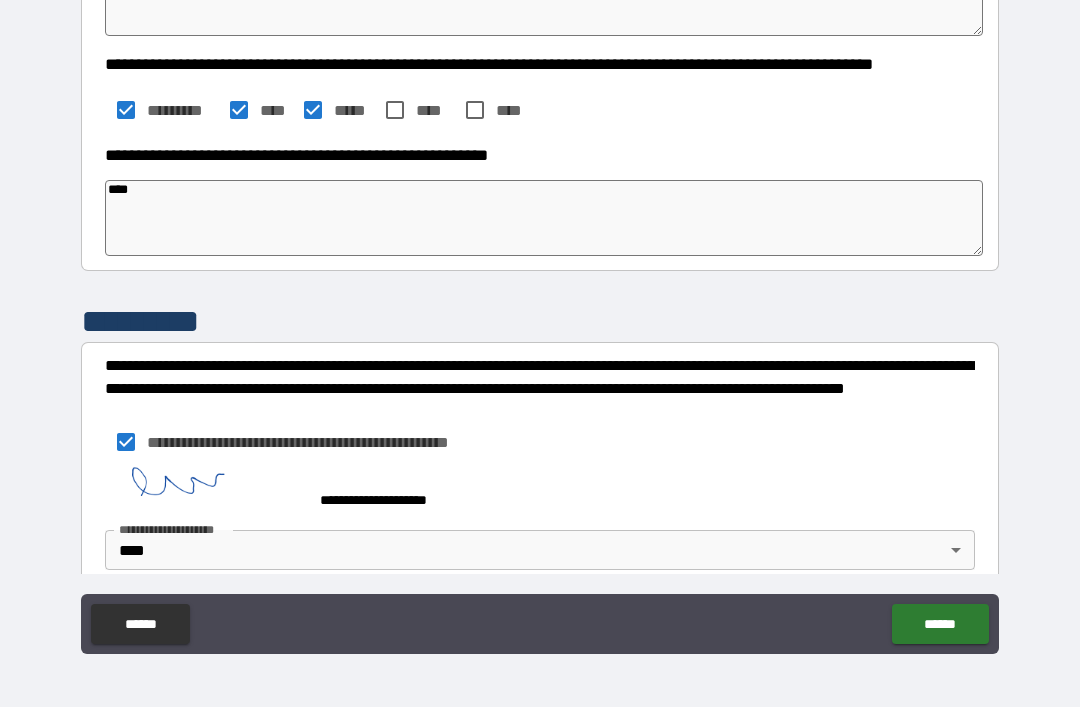 click on "******" at bounding box center (940, 624) 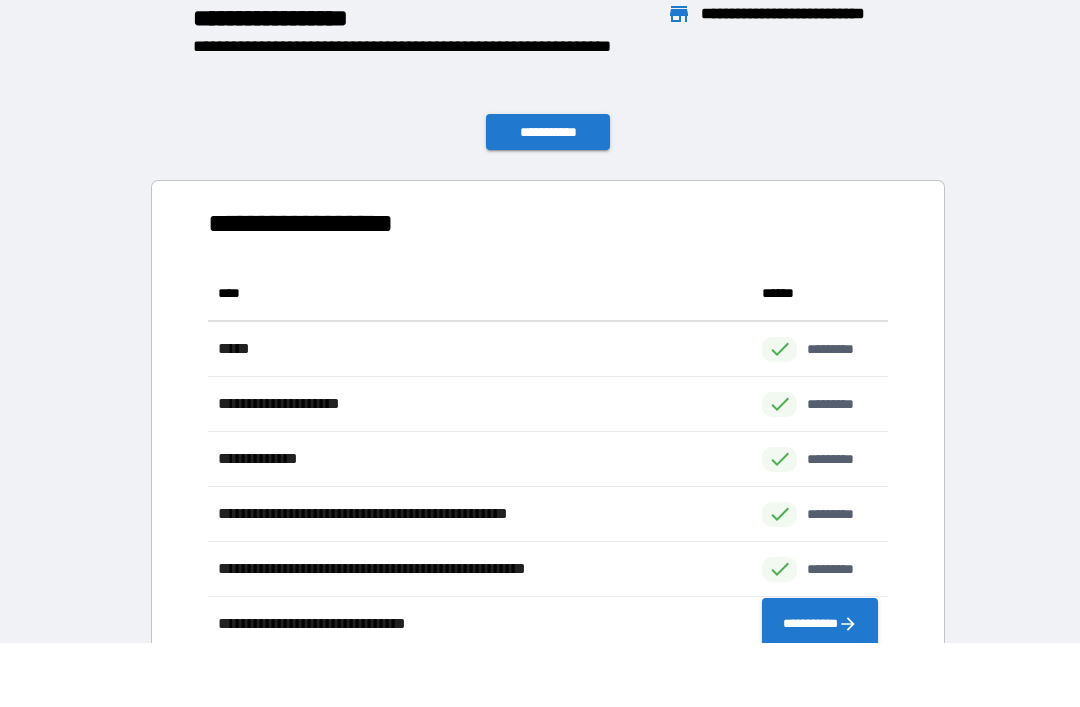 scroll, scrollTop: 1, scrollLeft: 1, axis: both 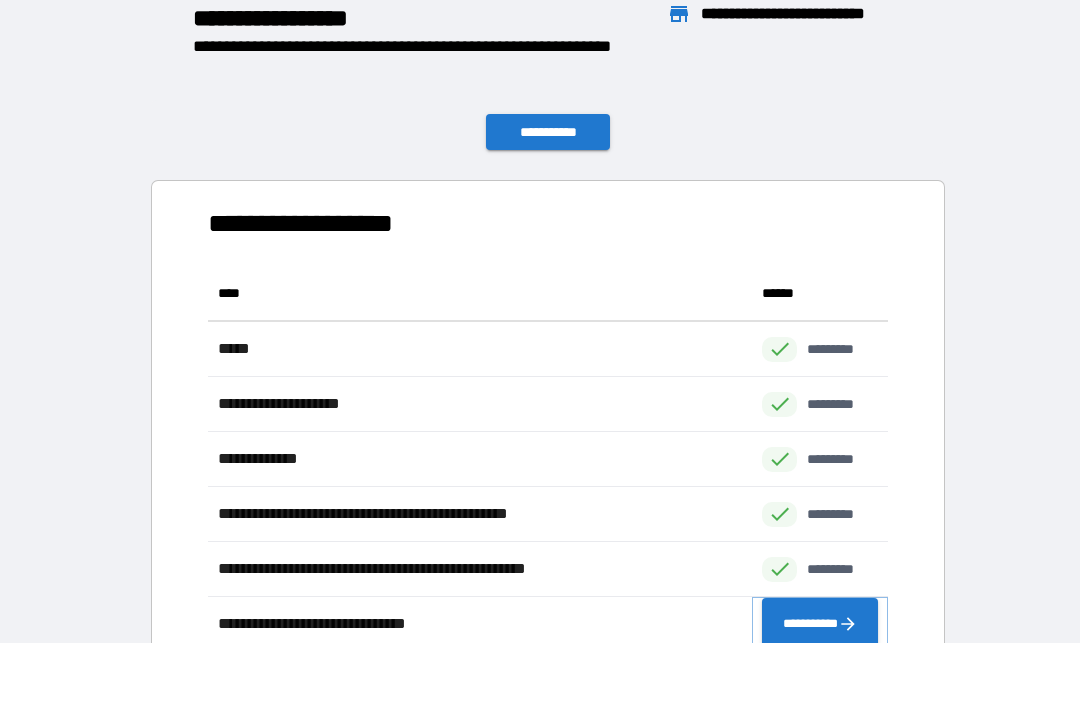 click on "**********" at bounding box center [820, 624] 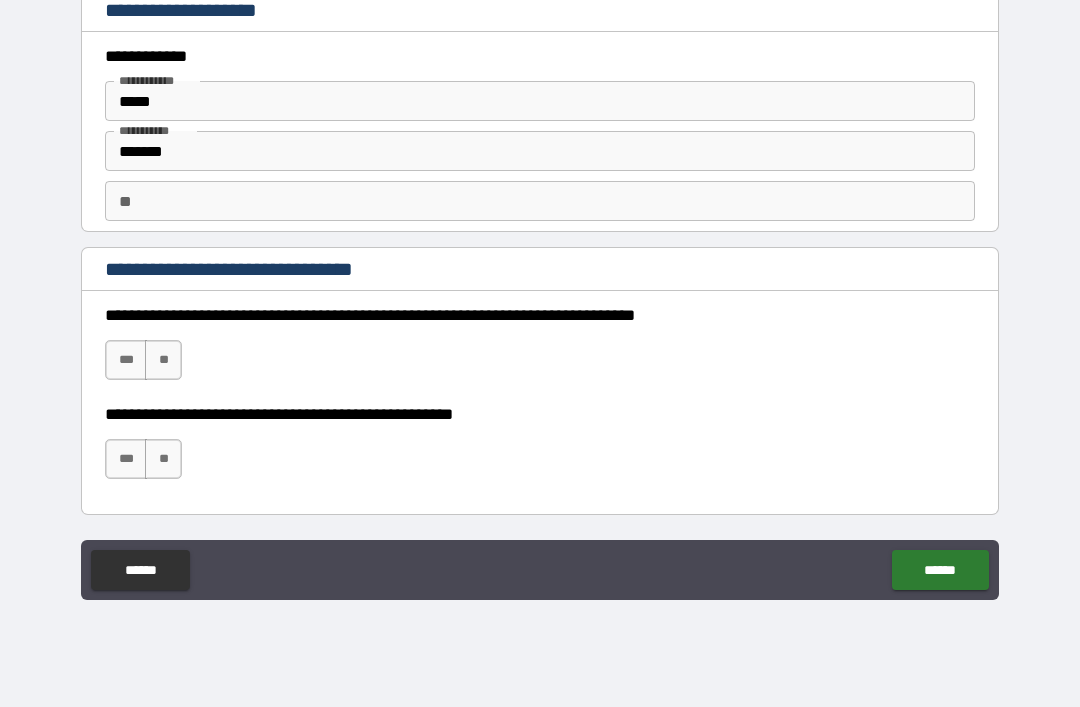 click on "***" at bounding box center [126, 360] 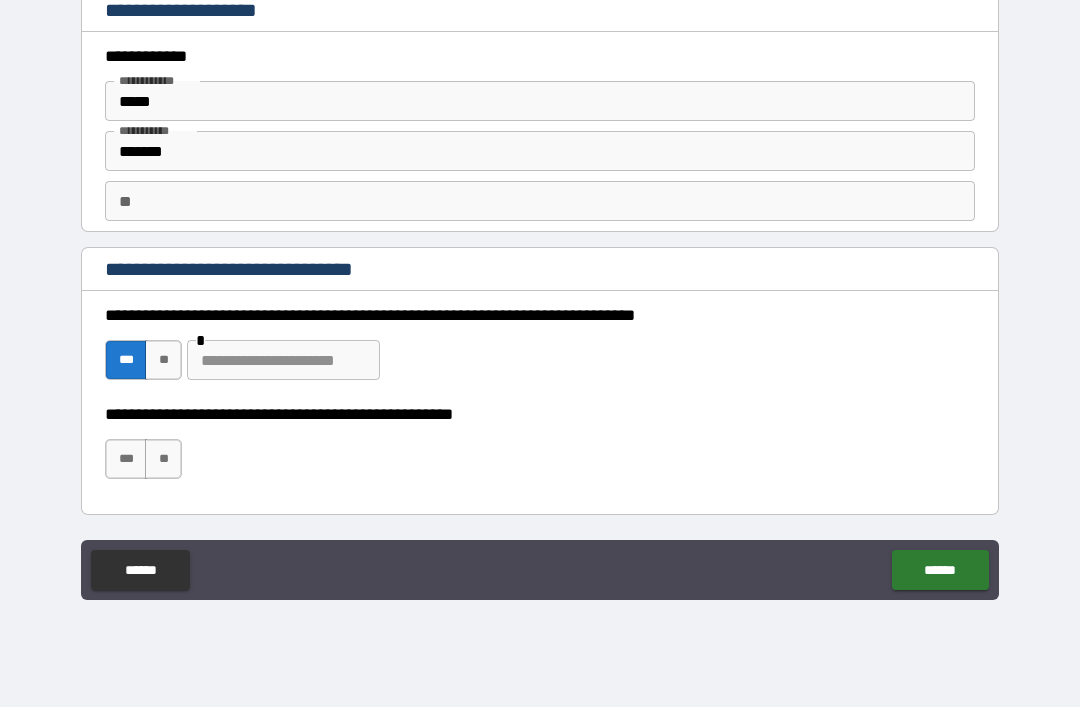 click at bounding box center [283, 360] 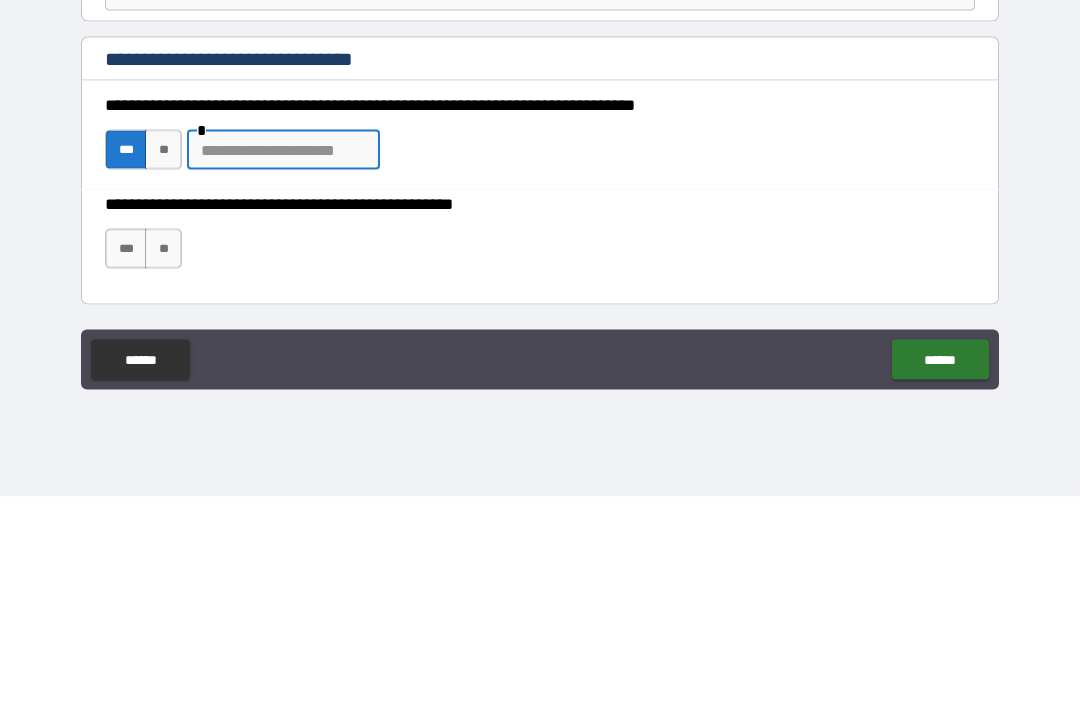 click on "***" at bounding box center (126, 459) 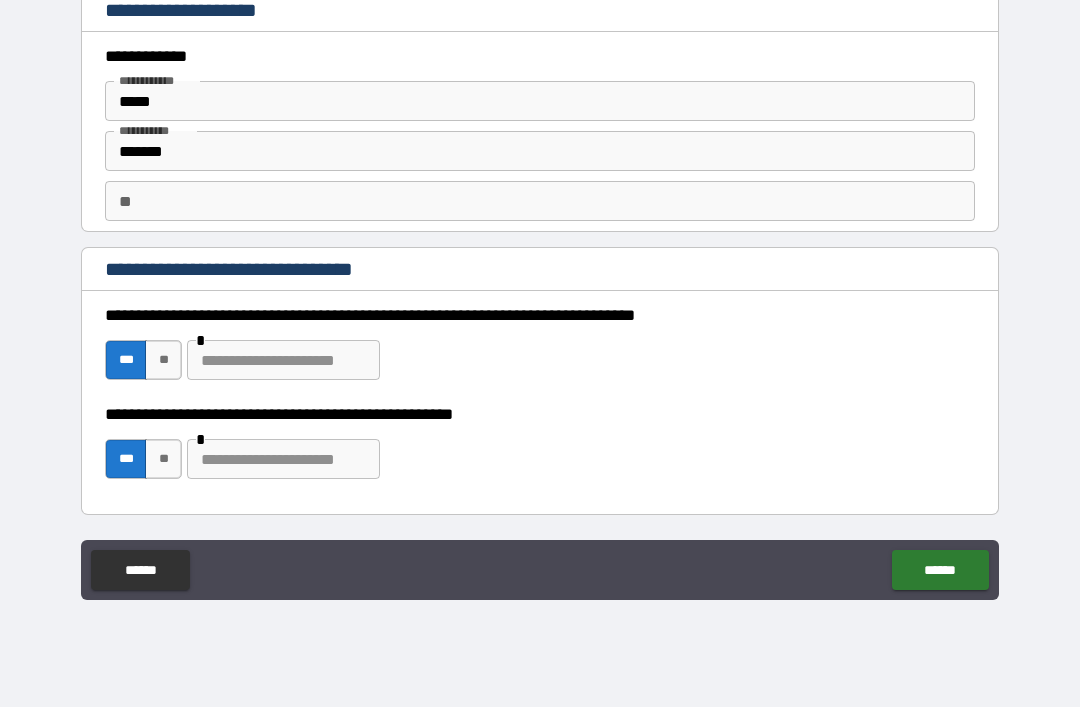 click on "**" at bounding box center [163, 360] 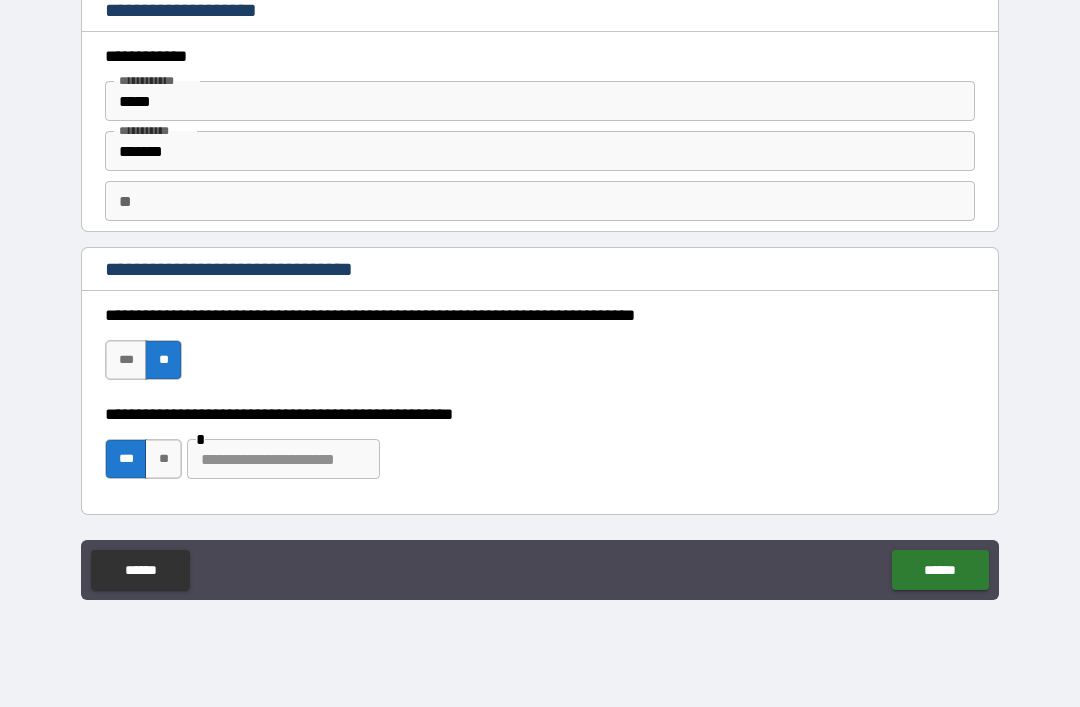 click on "**" at bounding box center [163, 459] 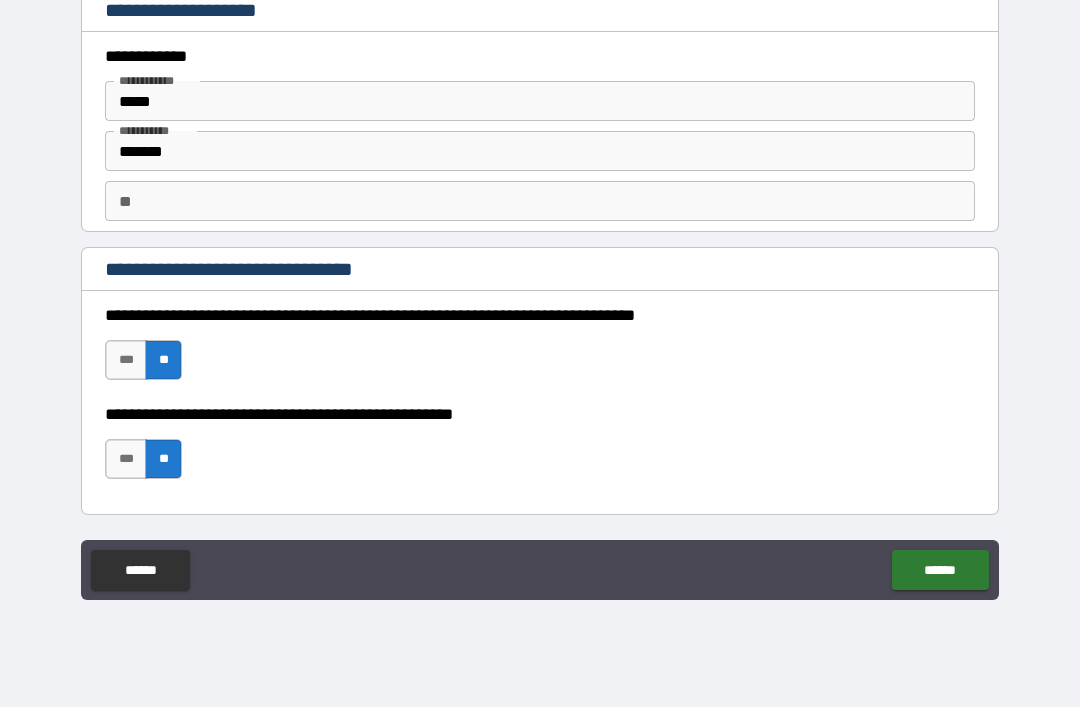 click on "******" at bounding box center [940, 570] 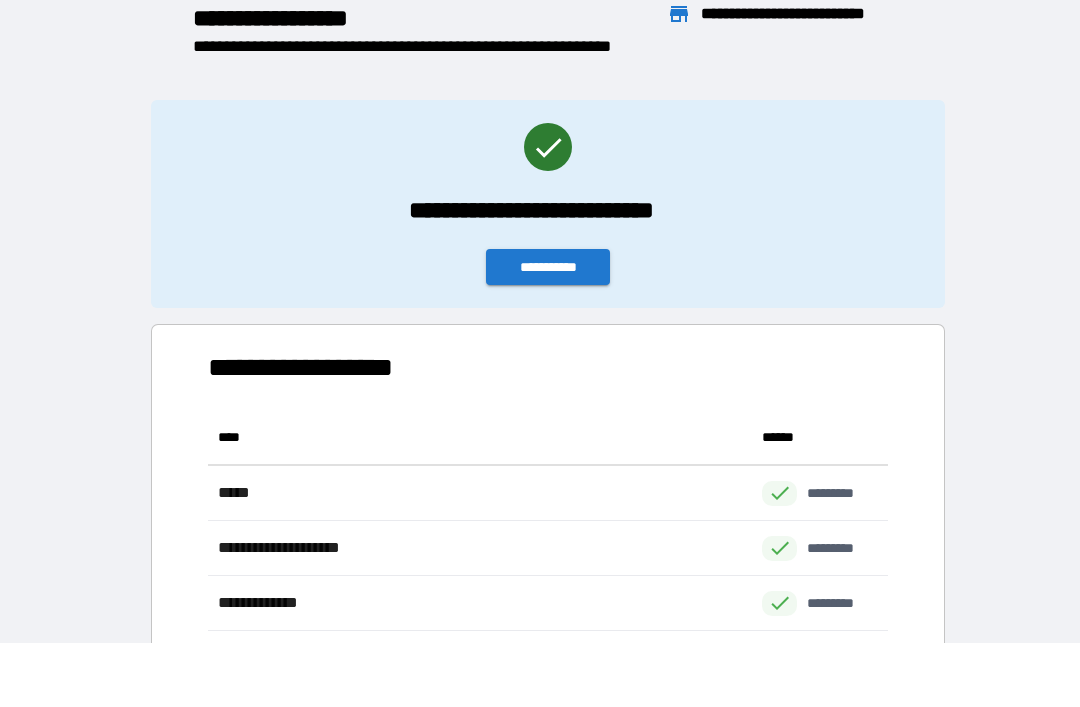scroll, scrollTop: 1, scrollLeft: 1, axis: both 